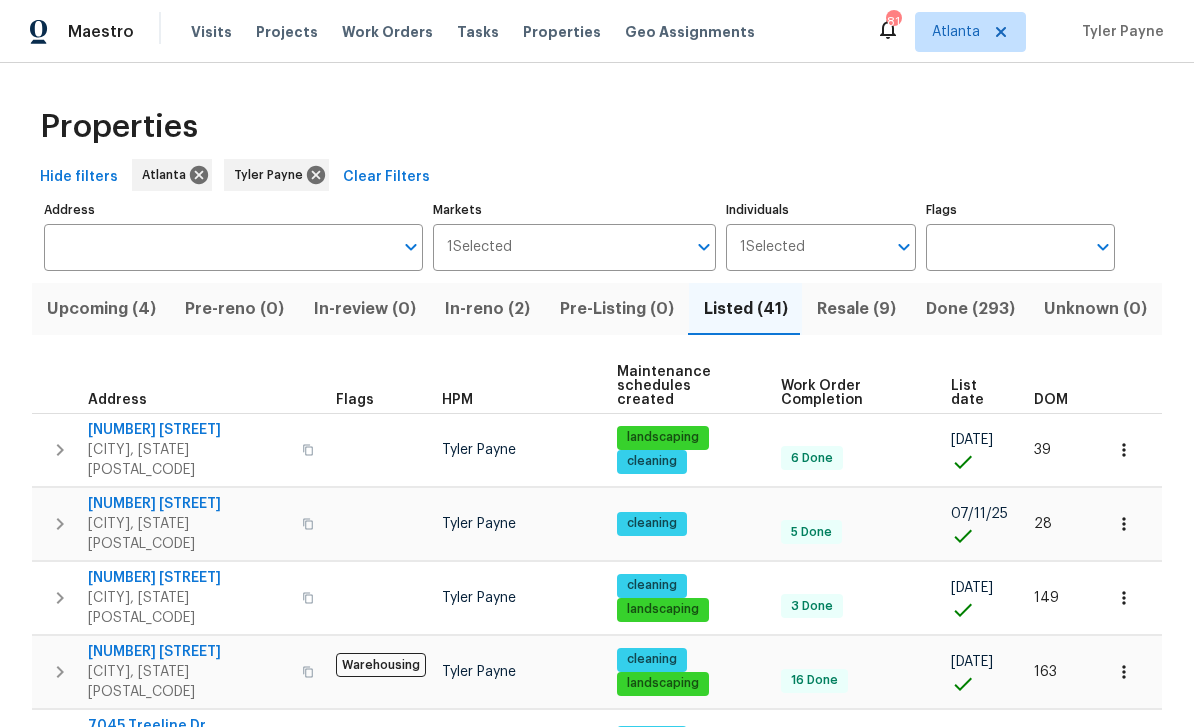 scroll, scrollTop: 0, scrollLeft: 0, axis: both 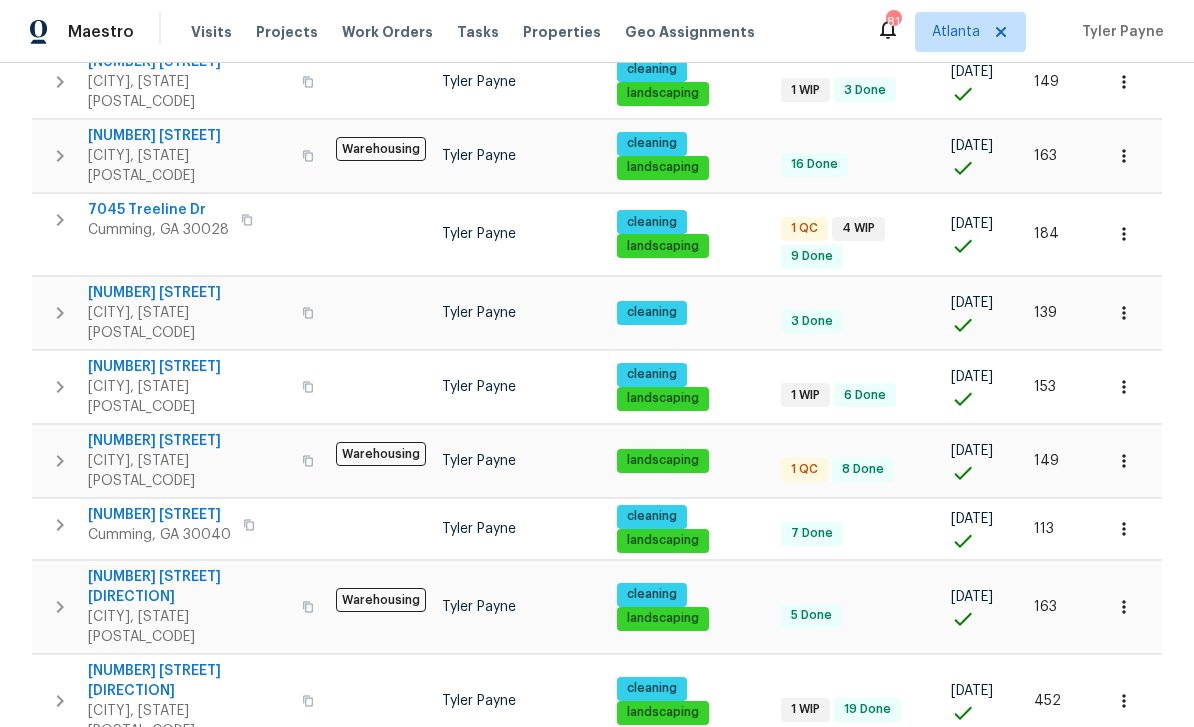 click on "[NUMBER] [STREET]" at bounding box center (189, 441) 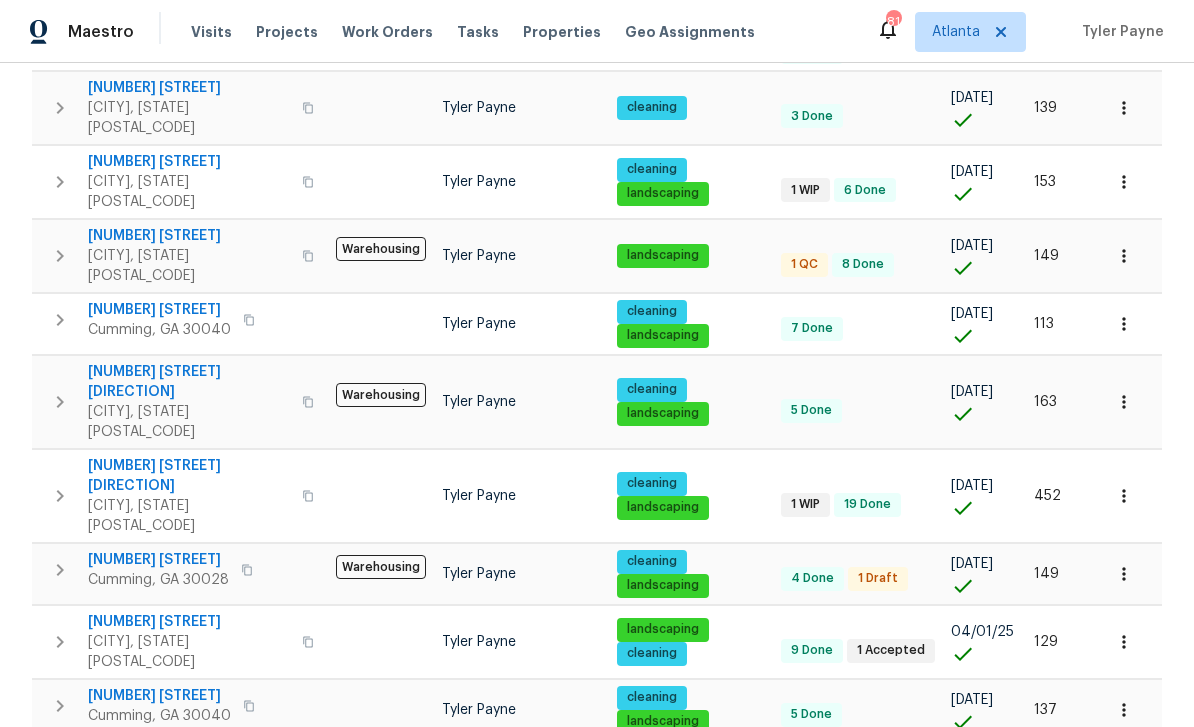 scroll, scrollTop: 726, scrollLeft: 0, axis: vertical 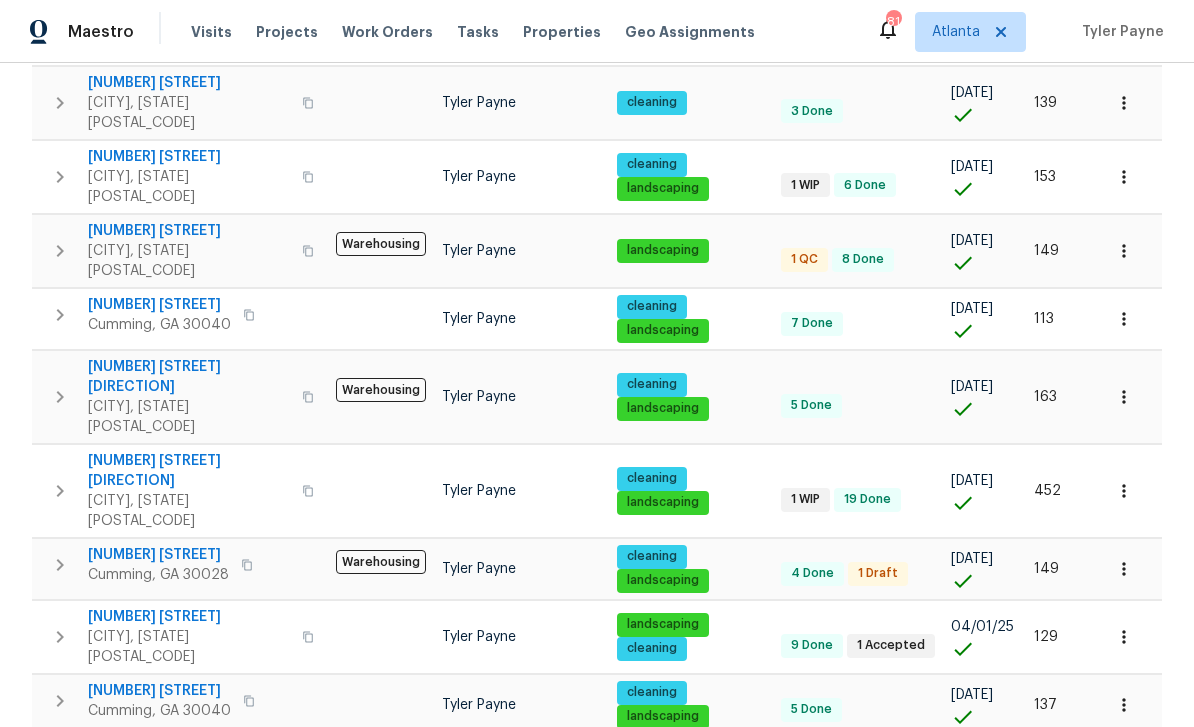 click on "[NUMBER] [STREET]" at bounding box center (158, 555) 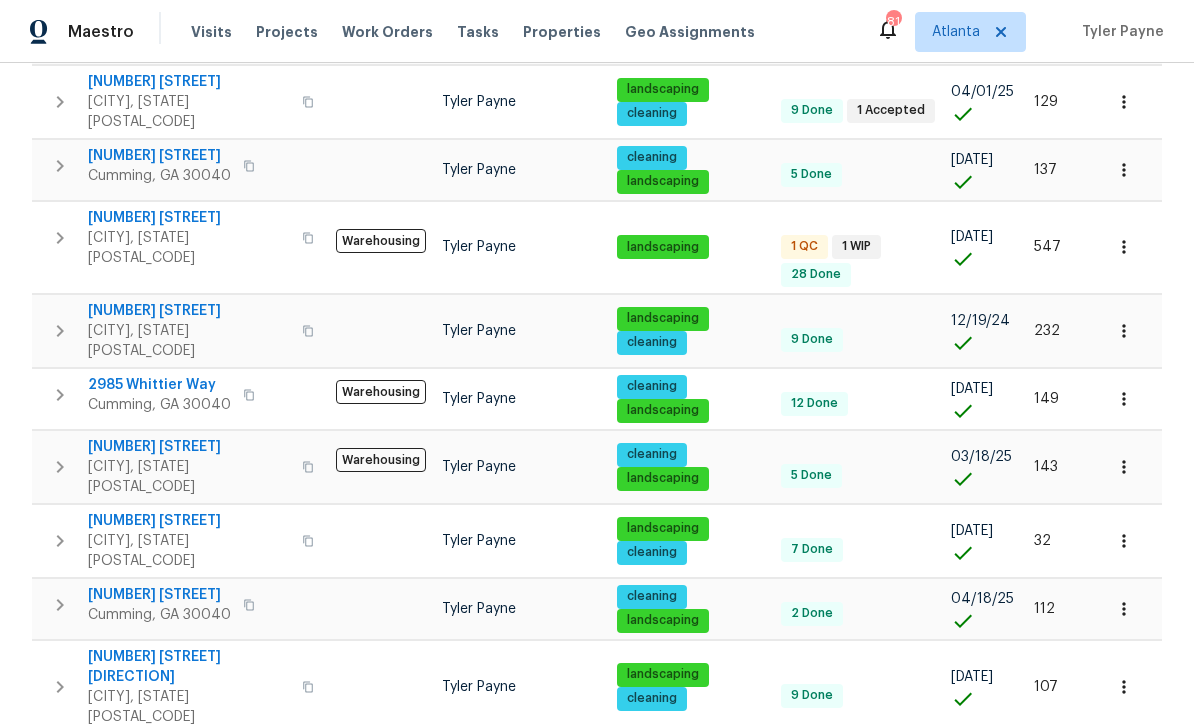 scroll, scrollTop: 1260, scrollLeft: 0, axis: vertical 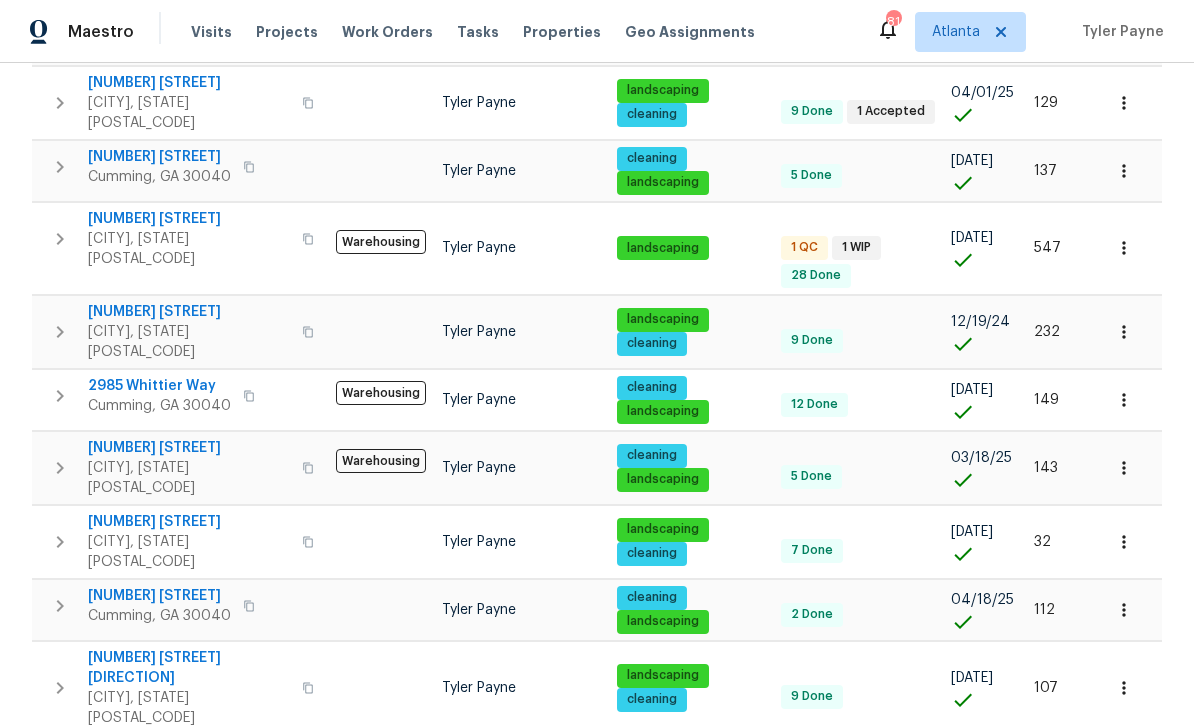 click on "502 Brandywine Cir" at bounding box center [189, 900] 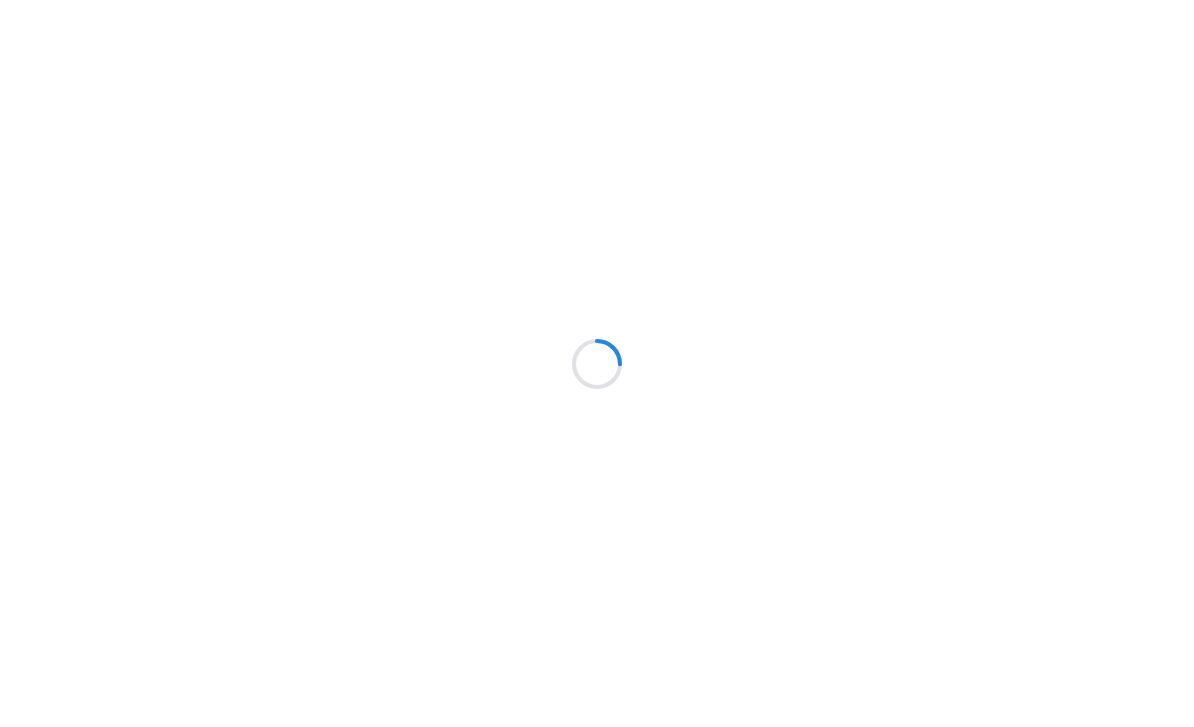 scroll, scrollTop: 0, scrollLeft: 0, axis: both 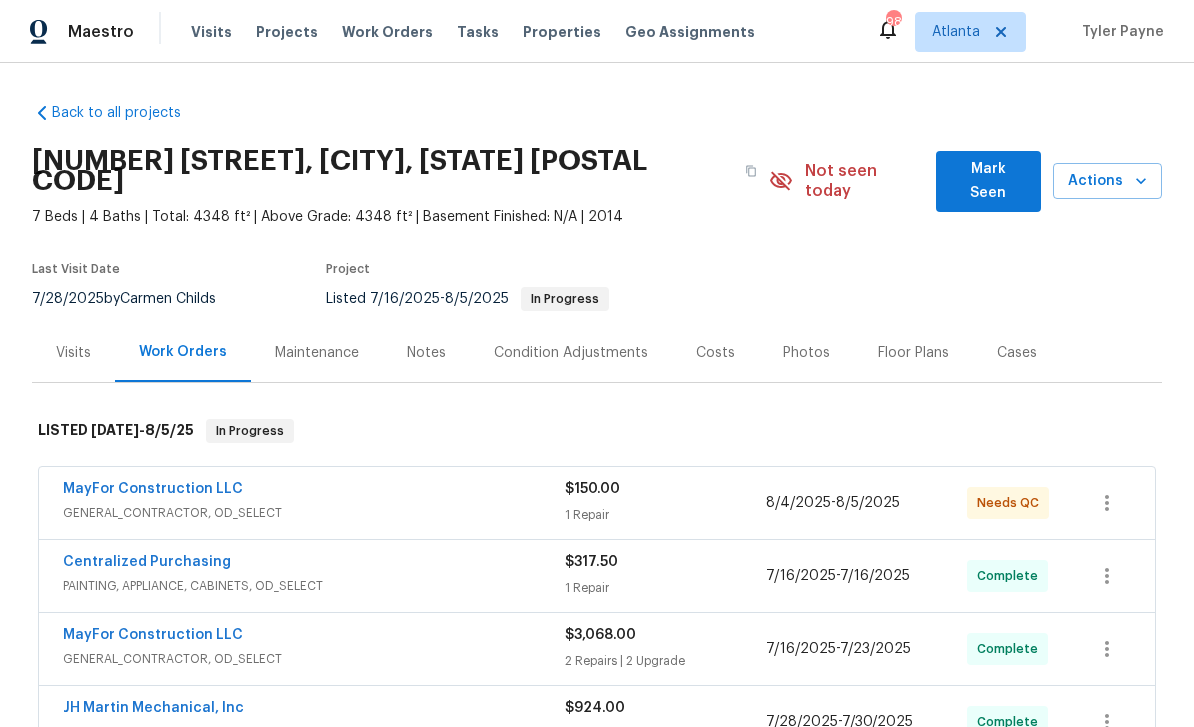 click on "MayFor Construction LLC" at bounding box center [153, 489] 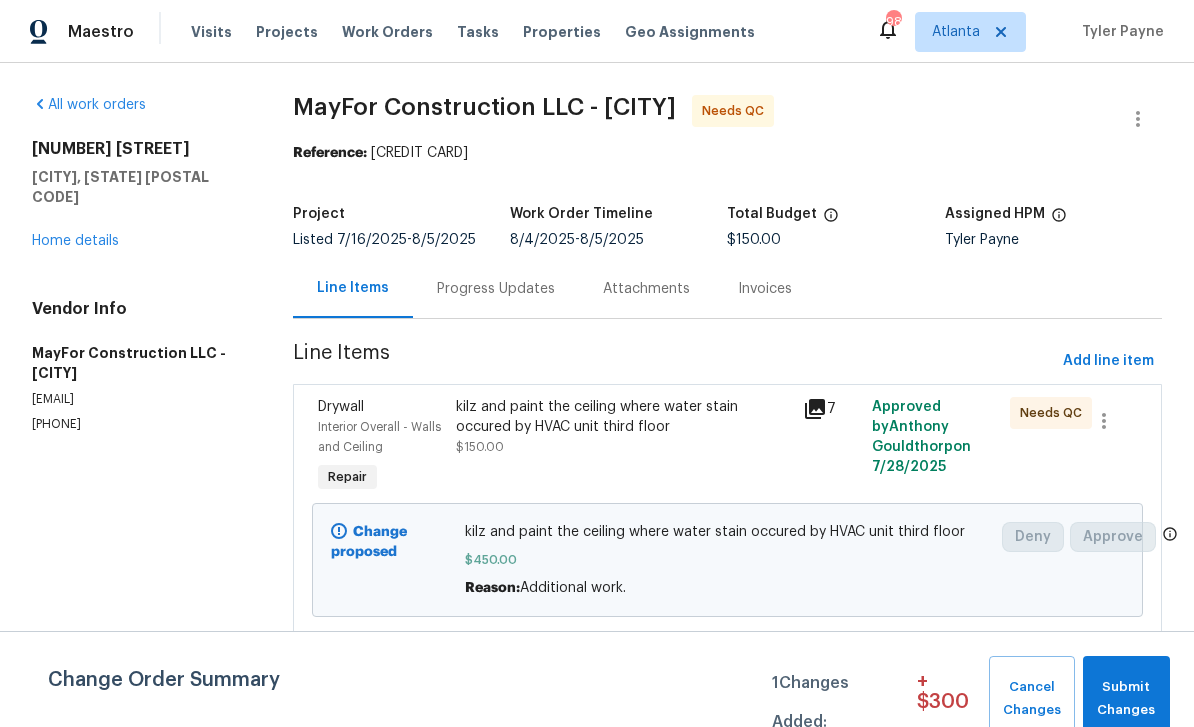 click on "Interior Overall - Walls and Ceiling" at bounding box center [379, 437] 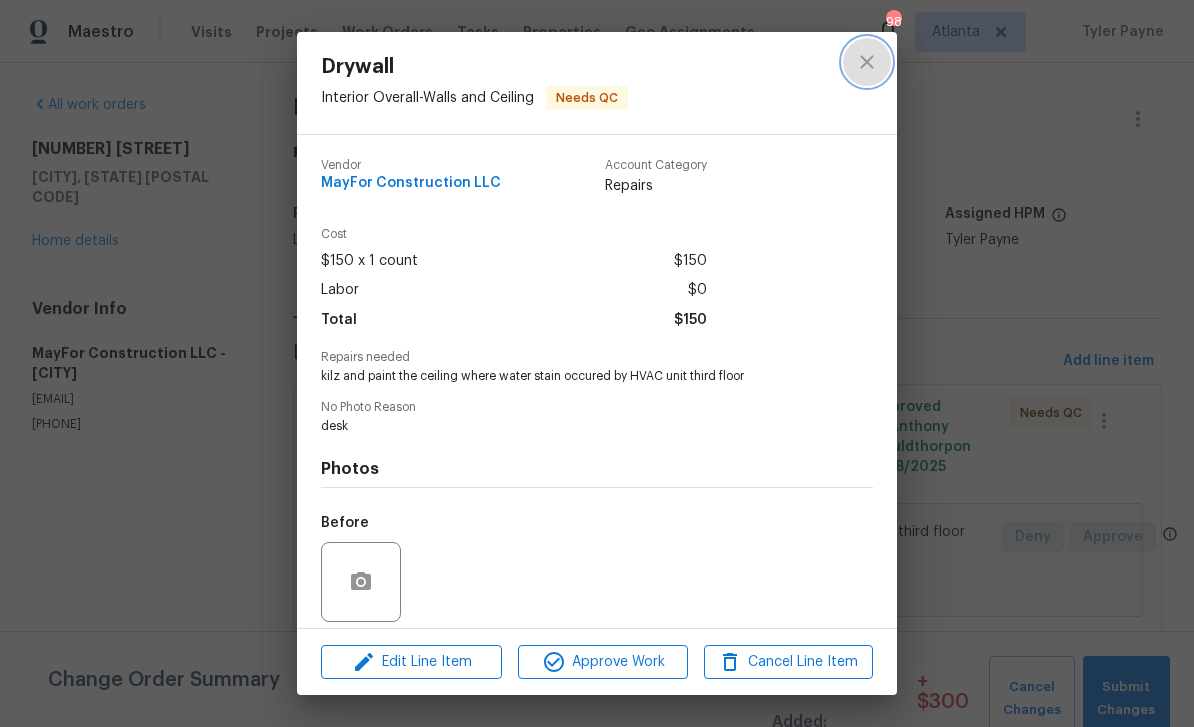 click 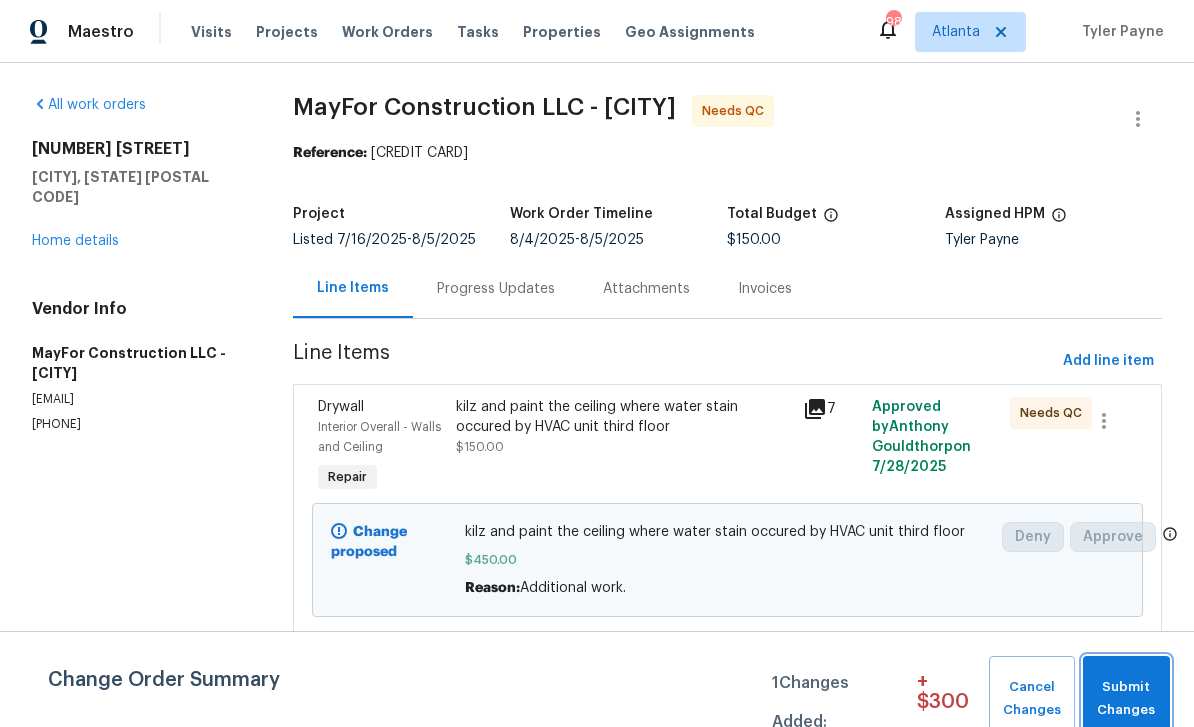 click on "Submit Changes" at bounding box center (1126, 699) 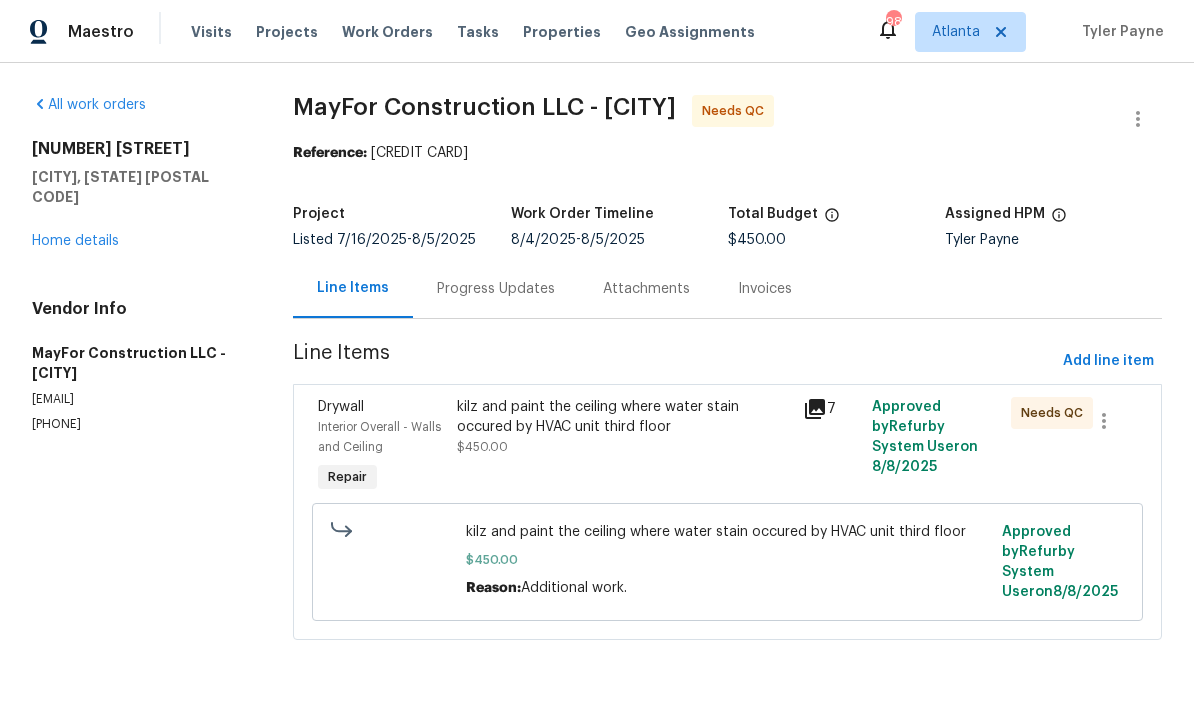 click on "Interior Overall - Walls and Ceiling" at bounding box center [381, 437] 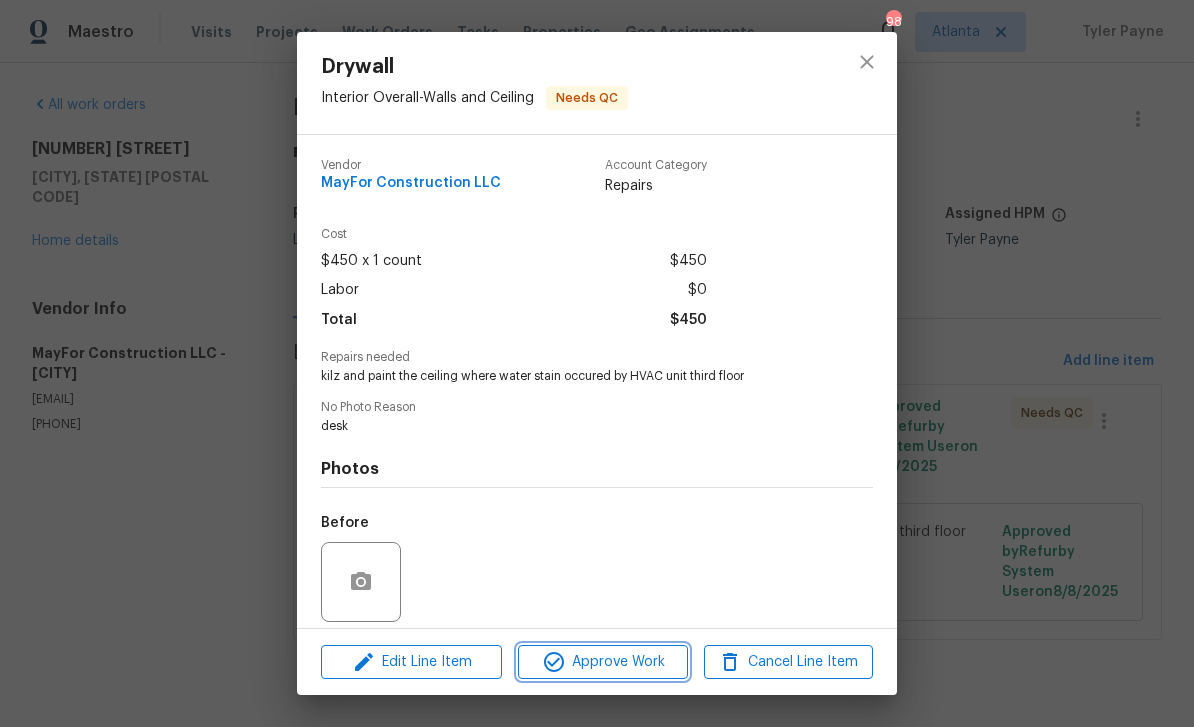 click on "Approve Work" at bounding box center [602, 662] 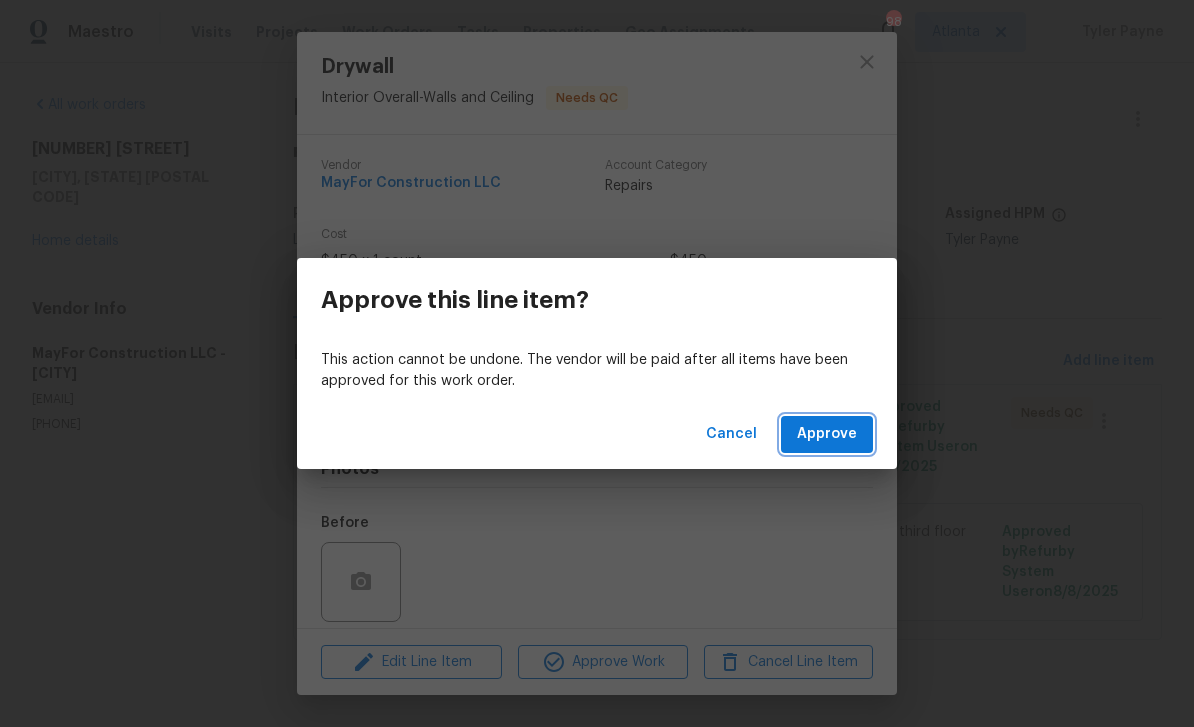 click on "Approve" at bounding box center [827, 434] 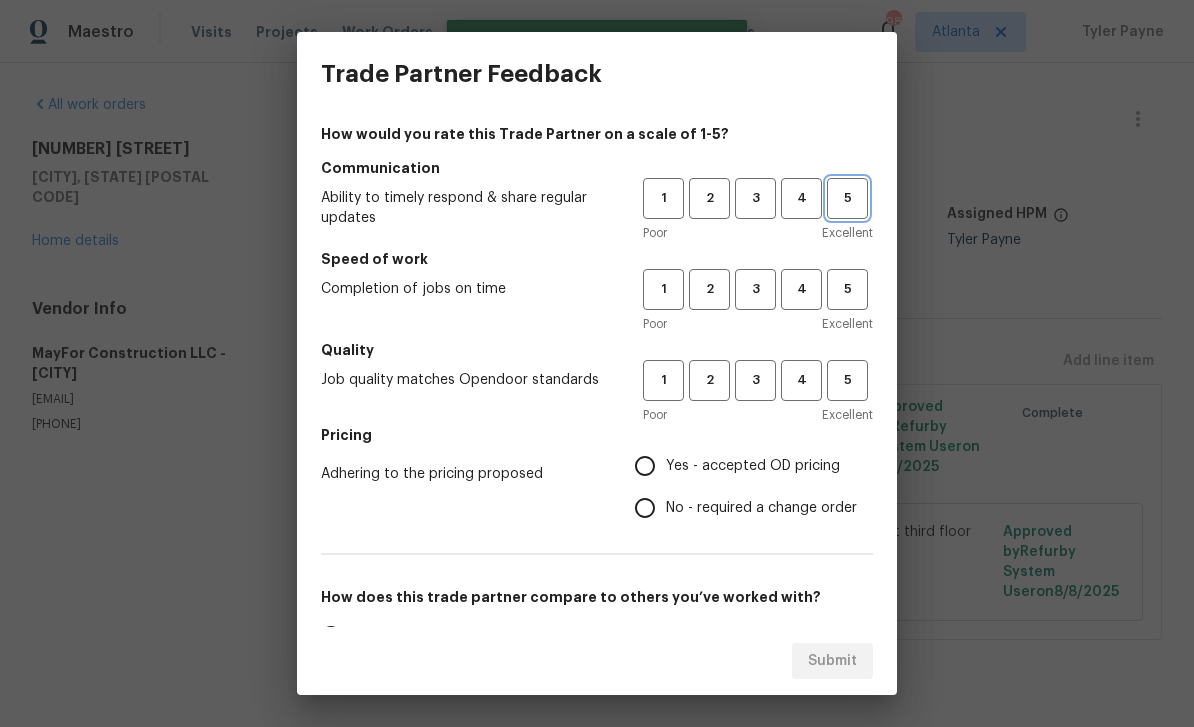 click on "5" at bounding box center (847, 198) 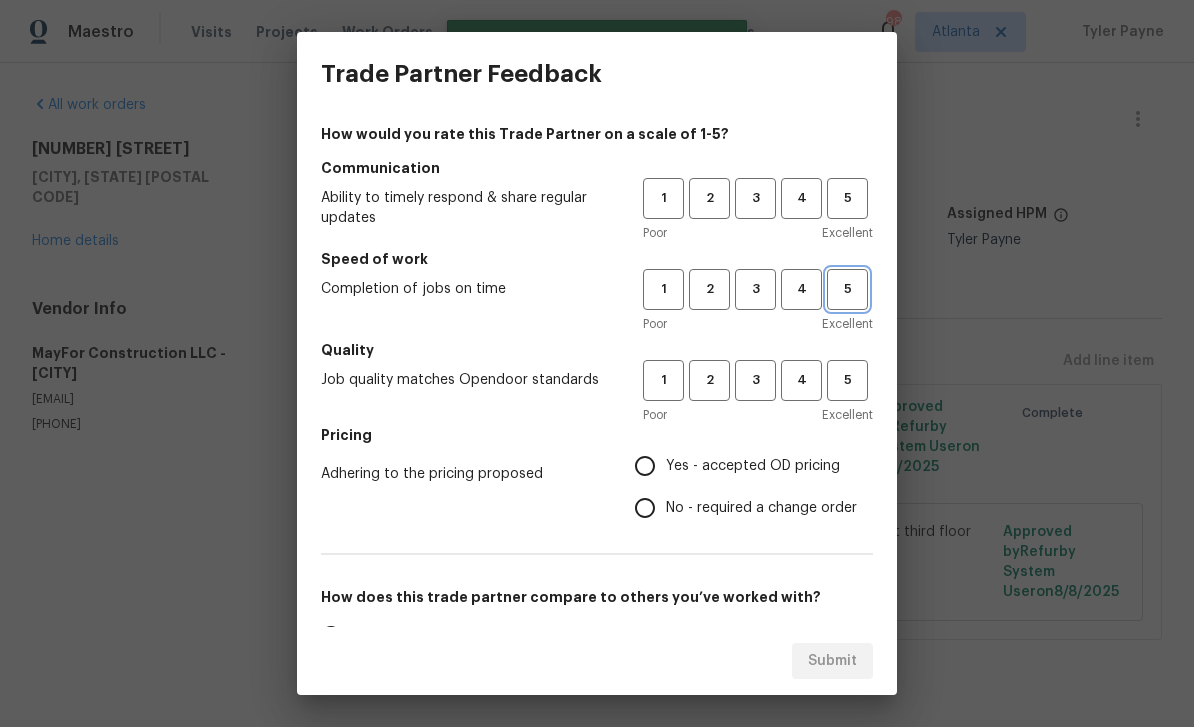 click on "5" at bounding box center [847, 289] 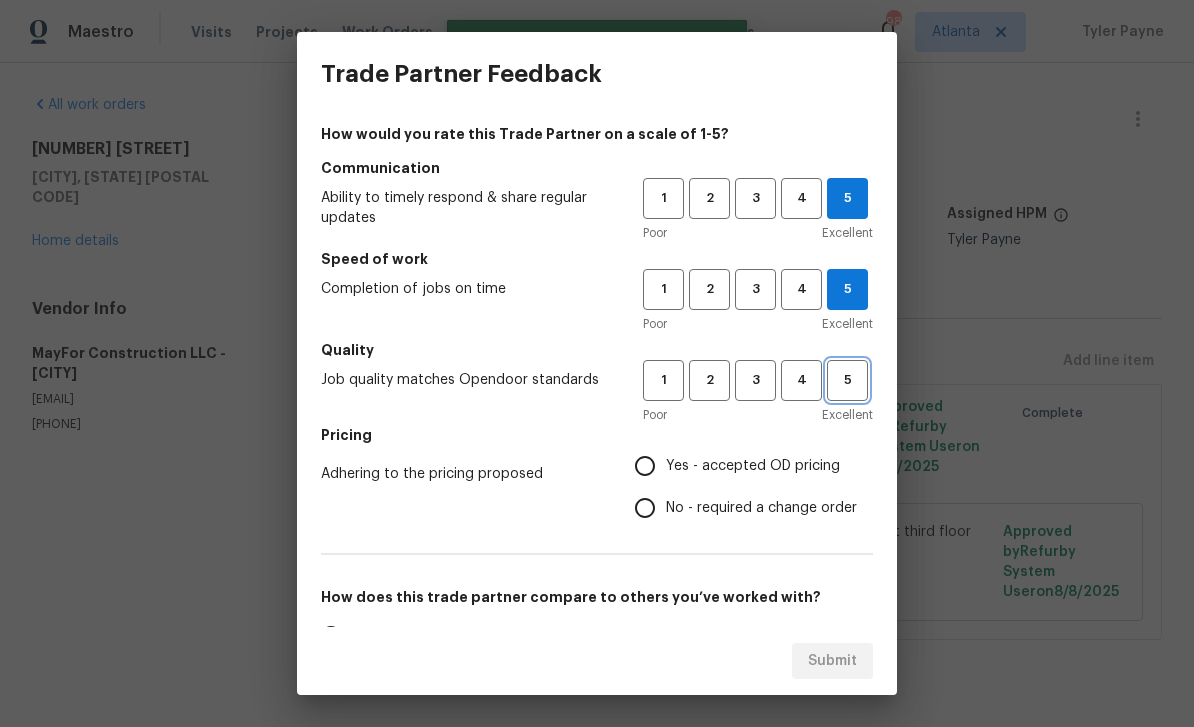 click on "5" at bounding box center (847, 380) 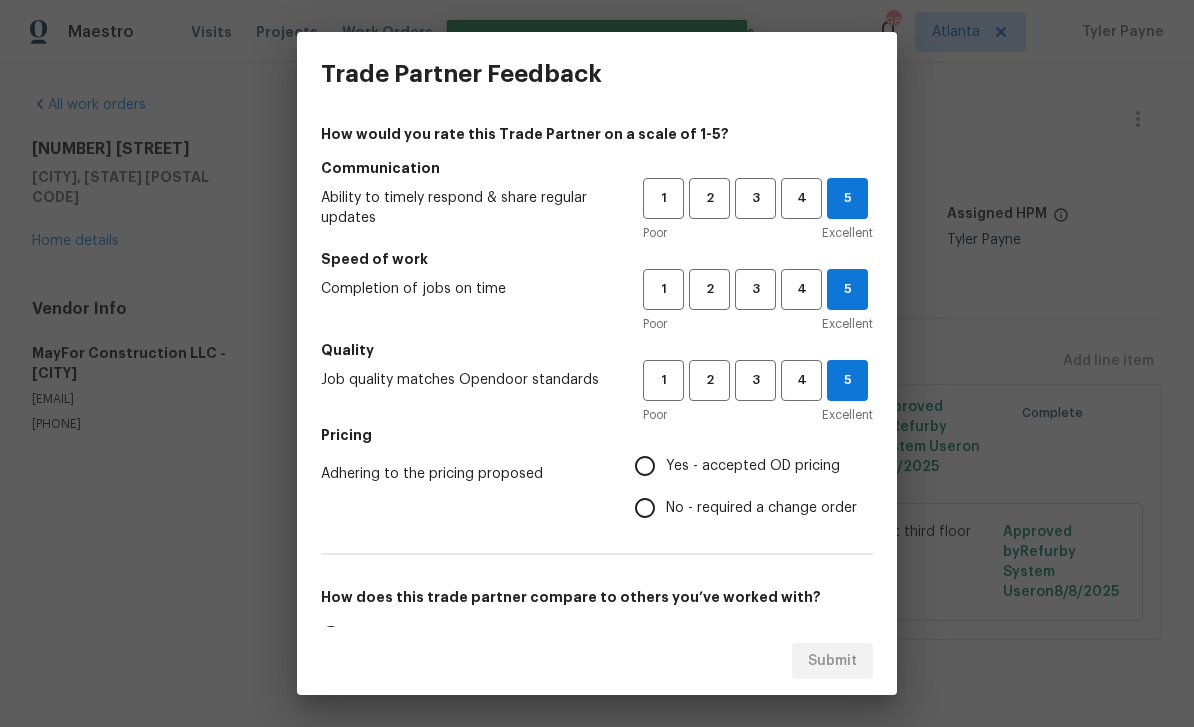 click on "Yes - accepted OD pricing" at bounding box center (645, 466) 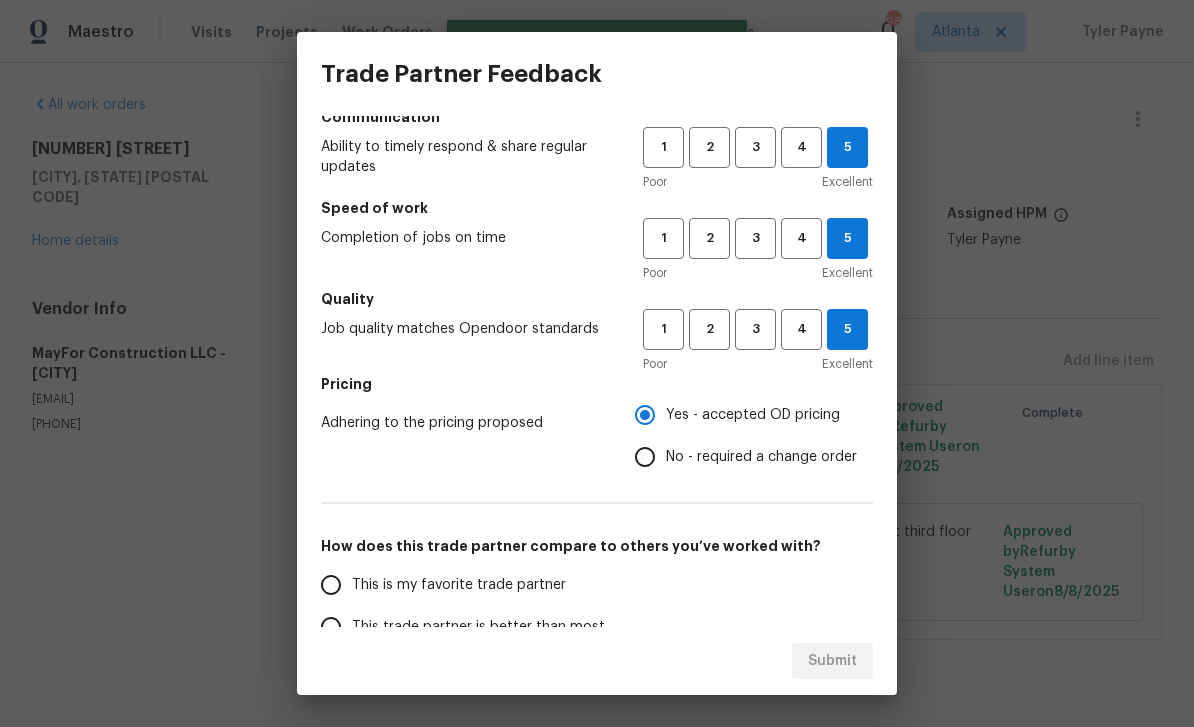 scroll, scrollTop: 106, scrollLeft: 0, axis: vertical 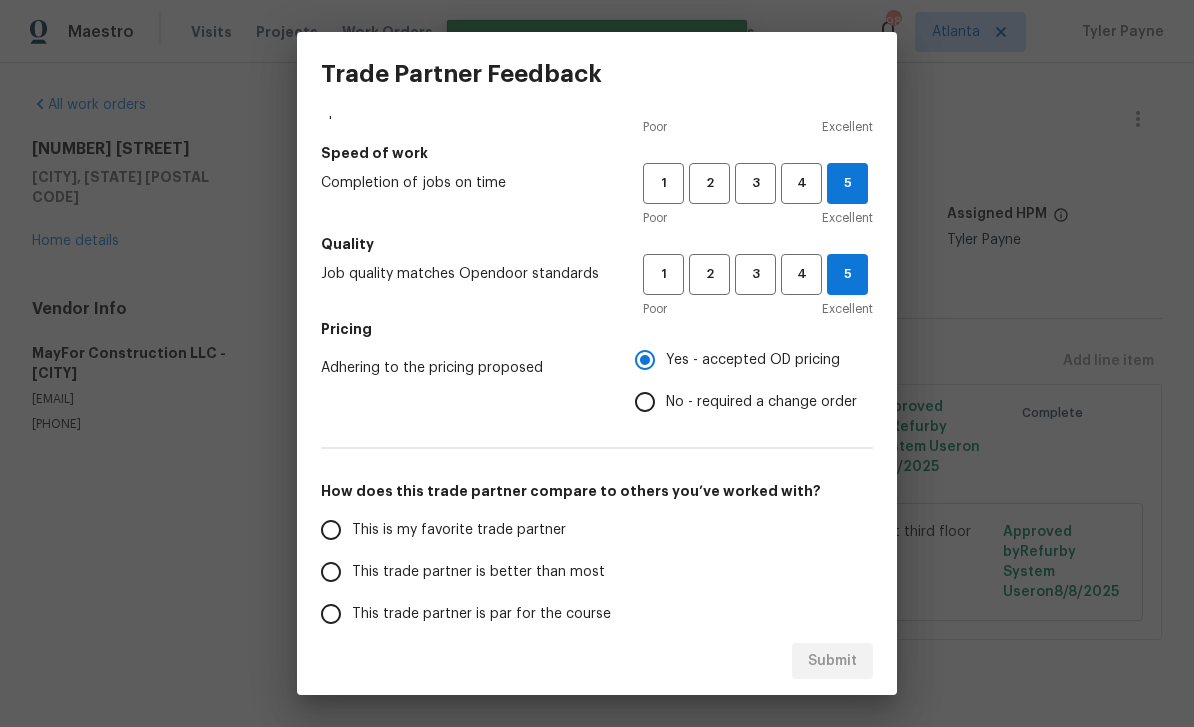 click on "This is my favorite trade partner" at bounding box center (331, 530) 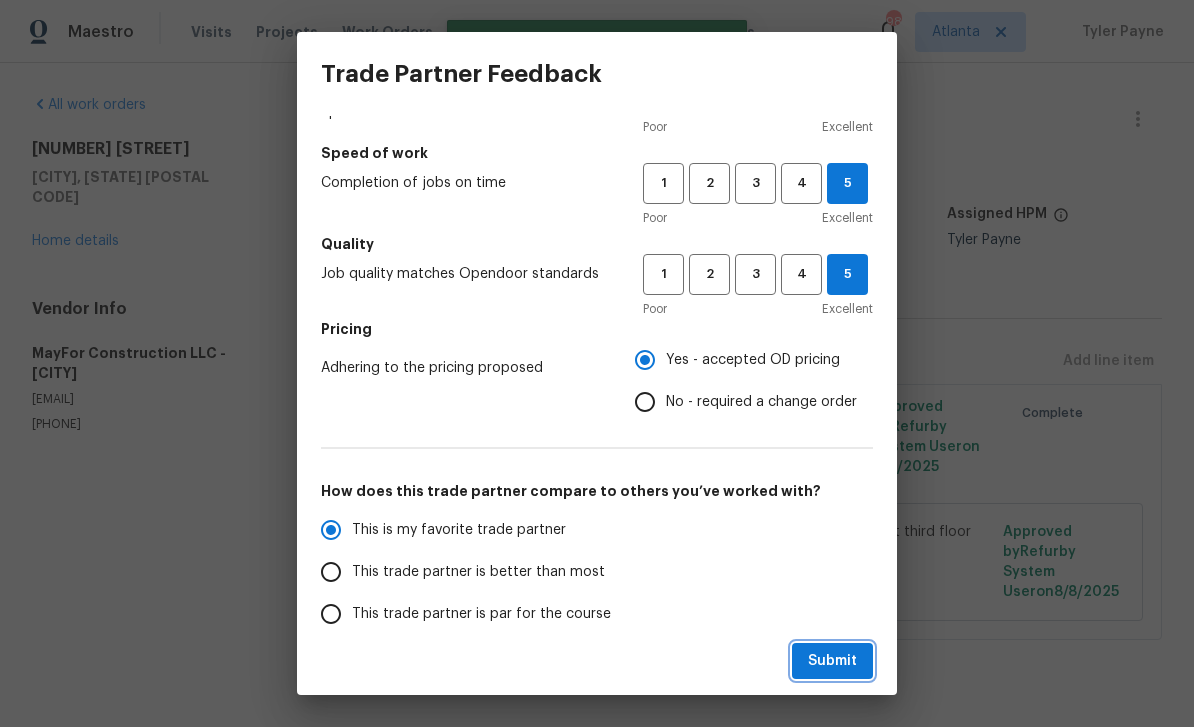 click on "Submit" at bounding box center [832, 661] 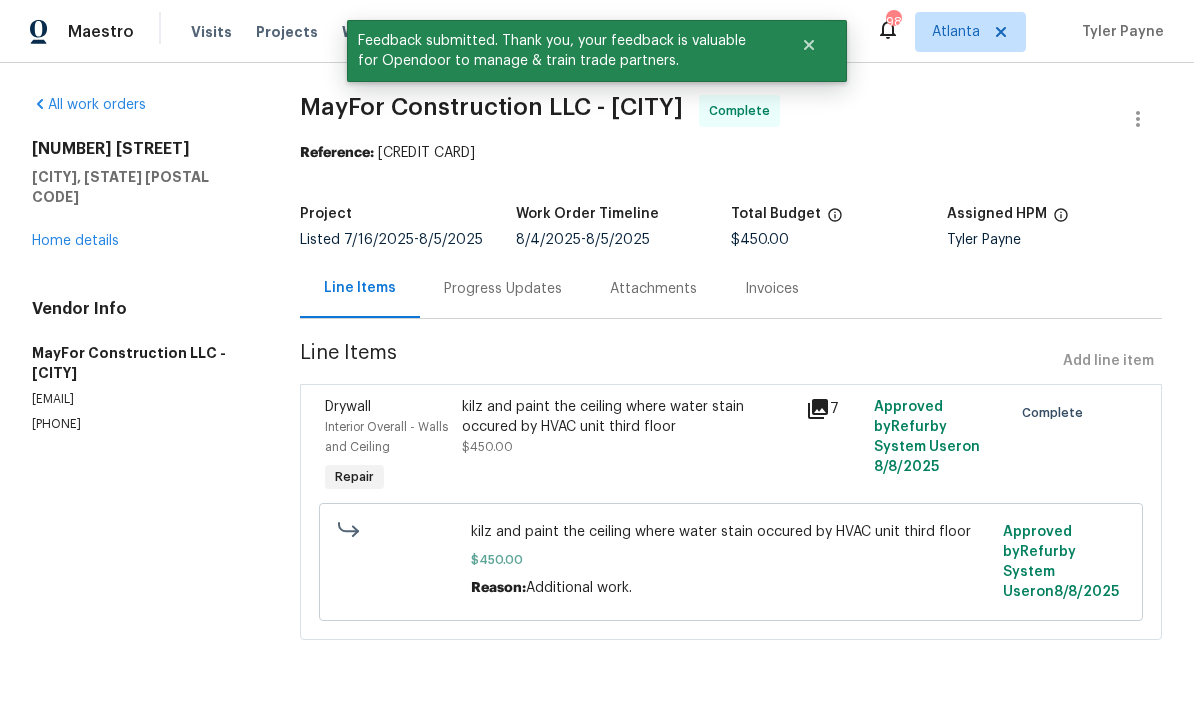 click on "Home details" at bounding box center (75, 241) 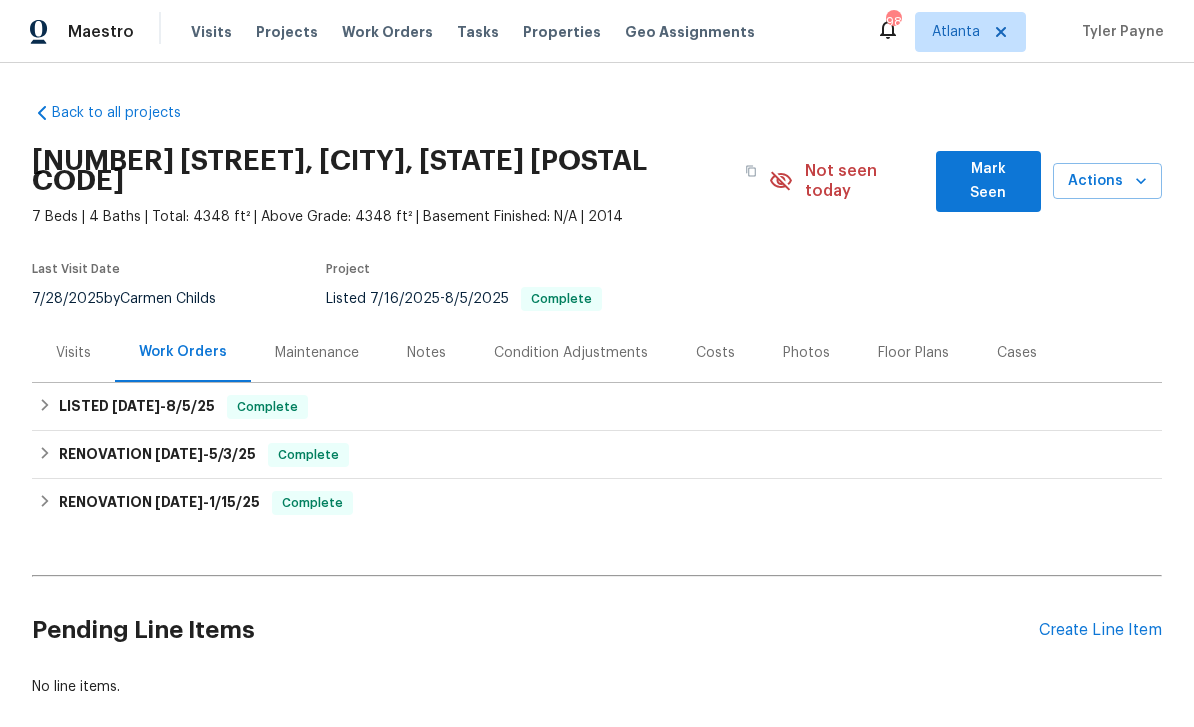 click on "Back to all projects" at bounding box center [128, 113] 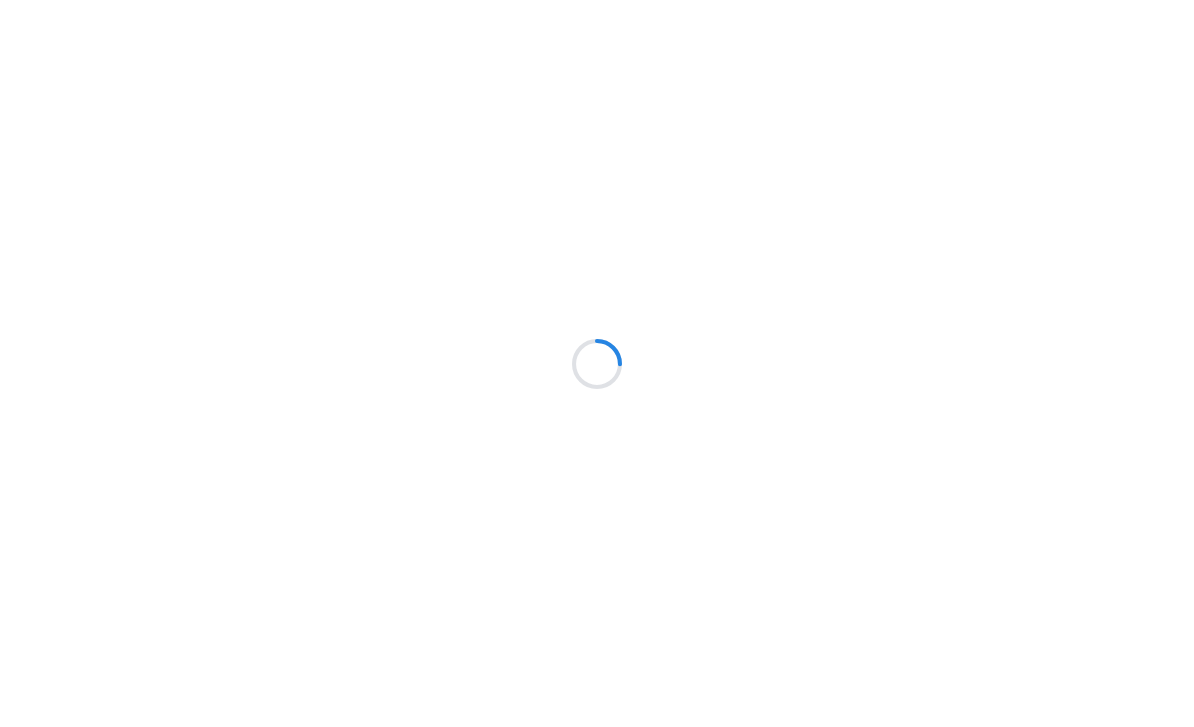 scroll, scrollTop: 0, scrollLeft: 0, axis: both 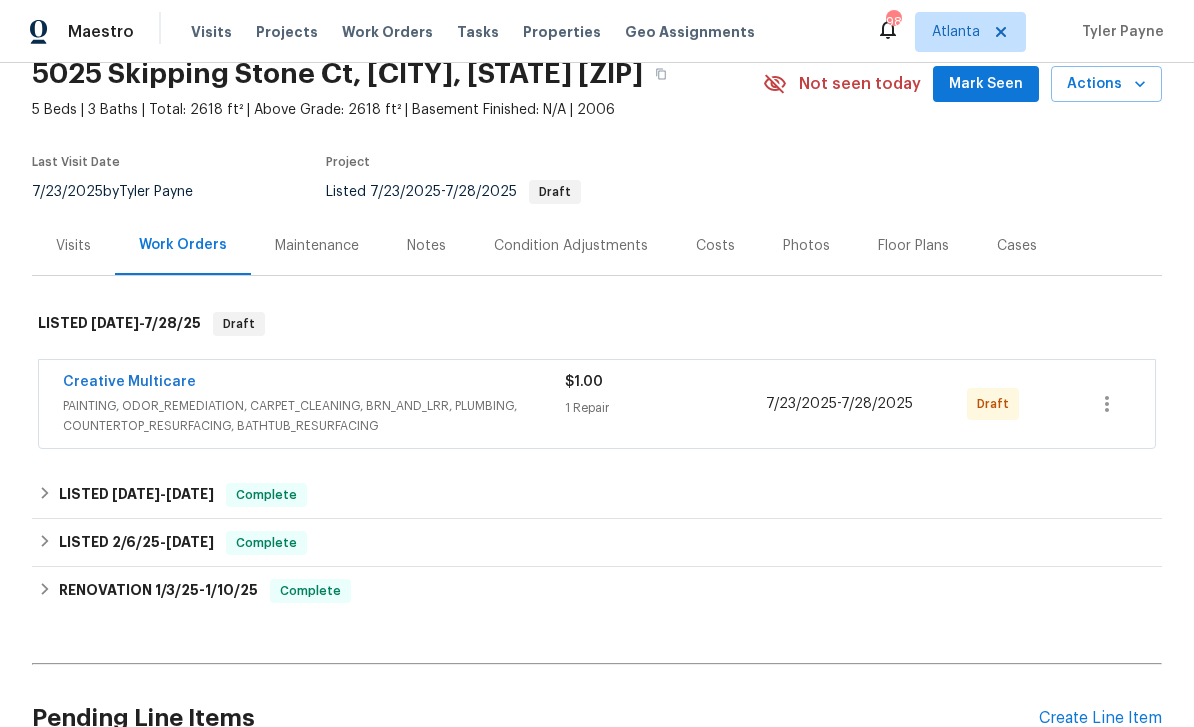 click on "Creative Multicare" at bounding box center [129, 382] 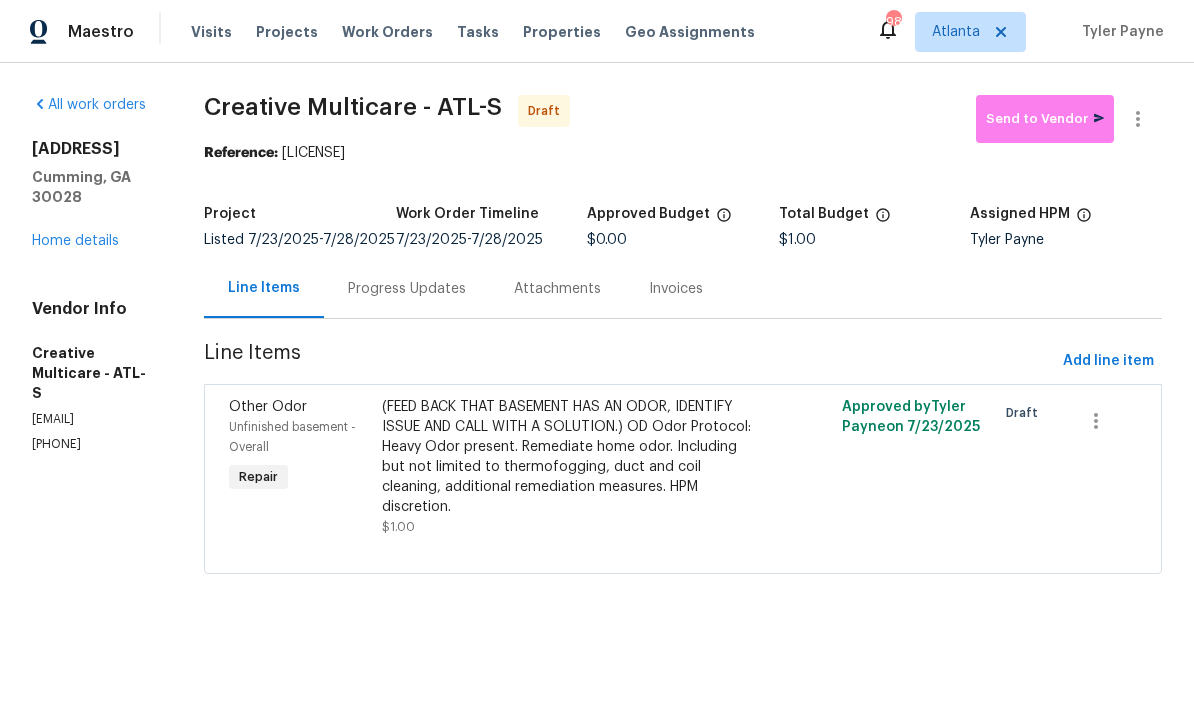 click on "Home details" at bounding box center [75, 241] 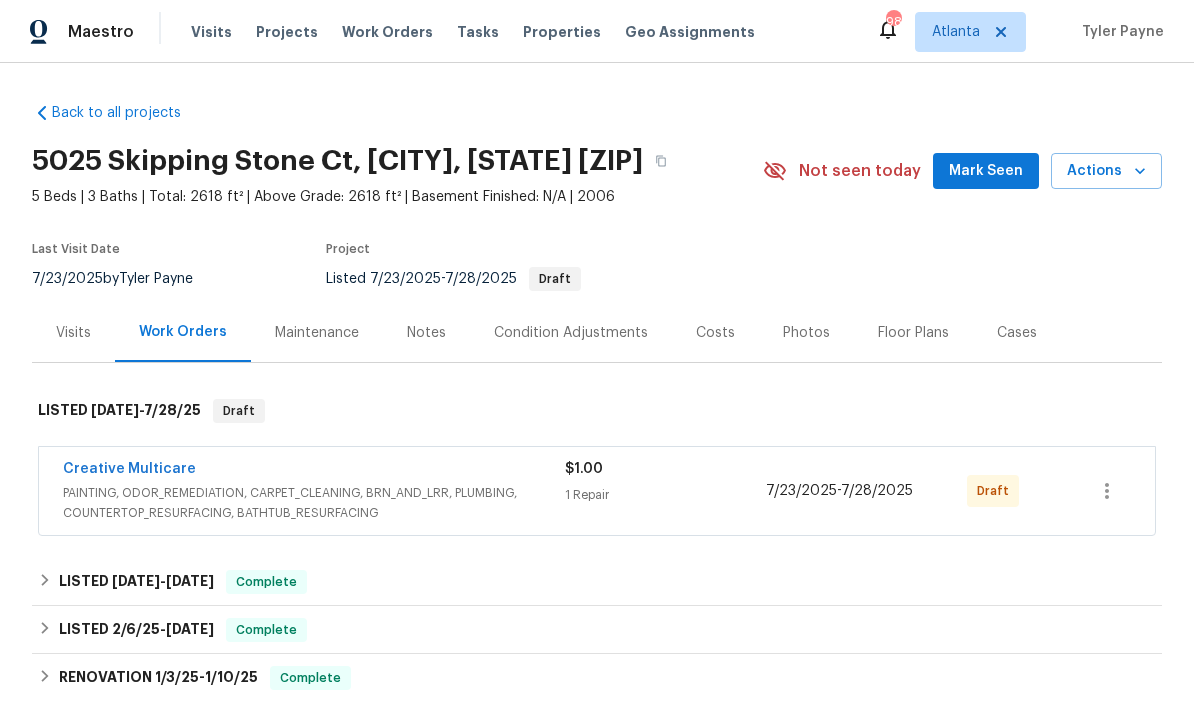 scroll, scrollTop: 0, scrollLeft: 0, axis: both 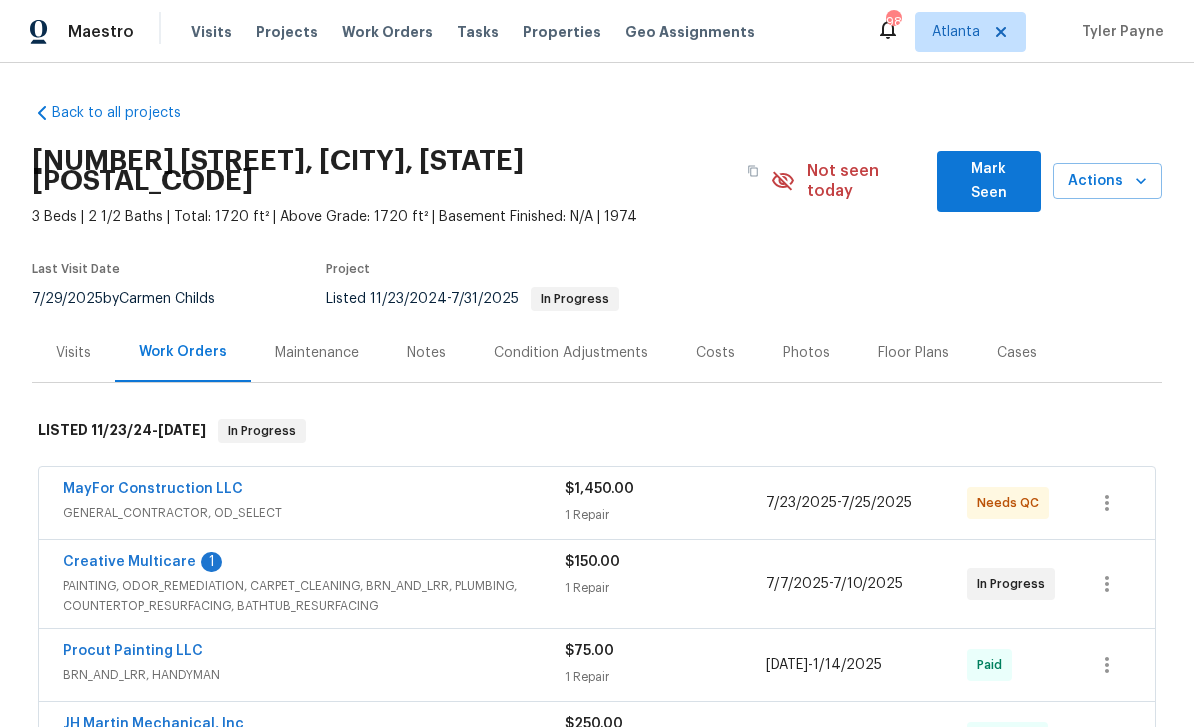click on "MayFor Construction LLC" at bounding box center (153, 489) 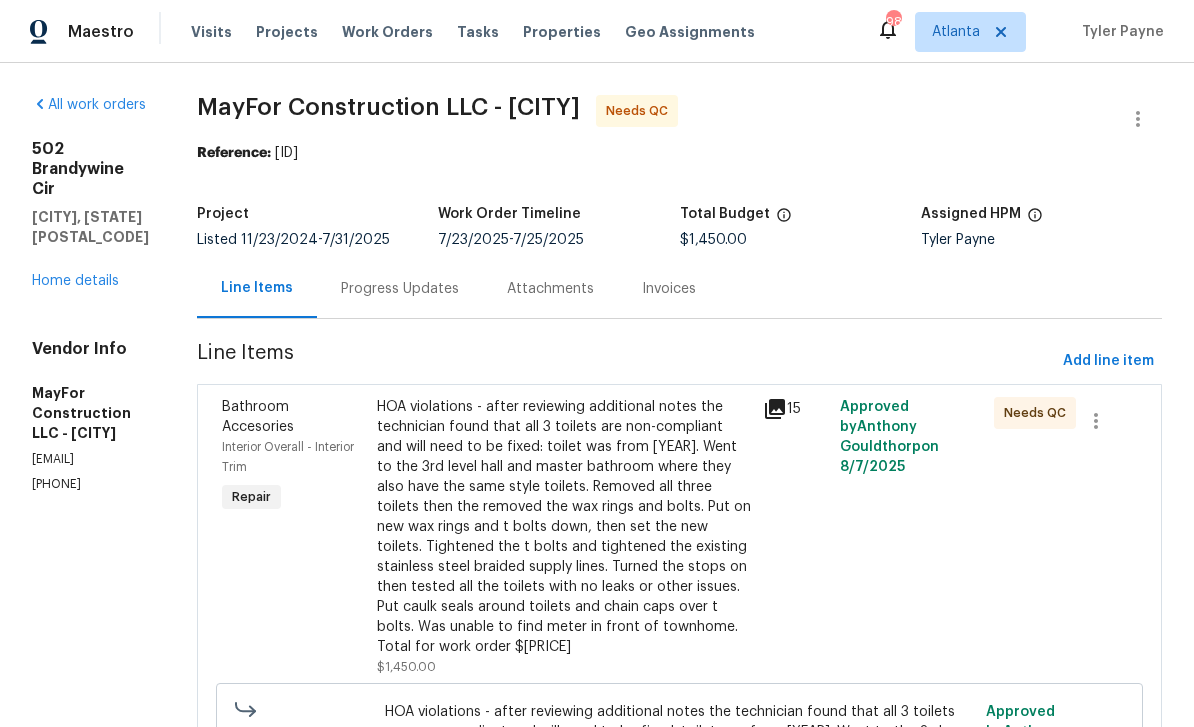 scroll, scrollTop: 10, scrollLeft: 0, axis: vertical 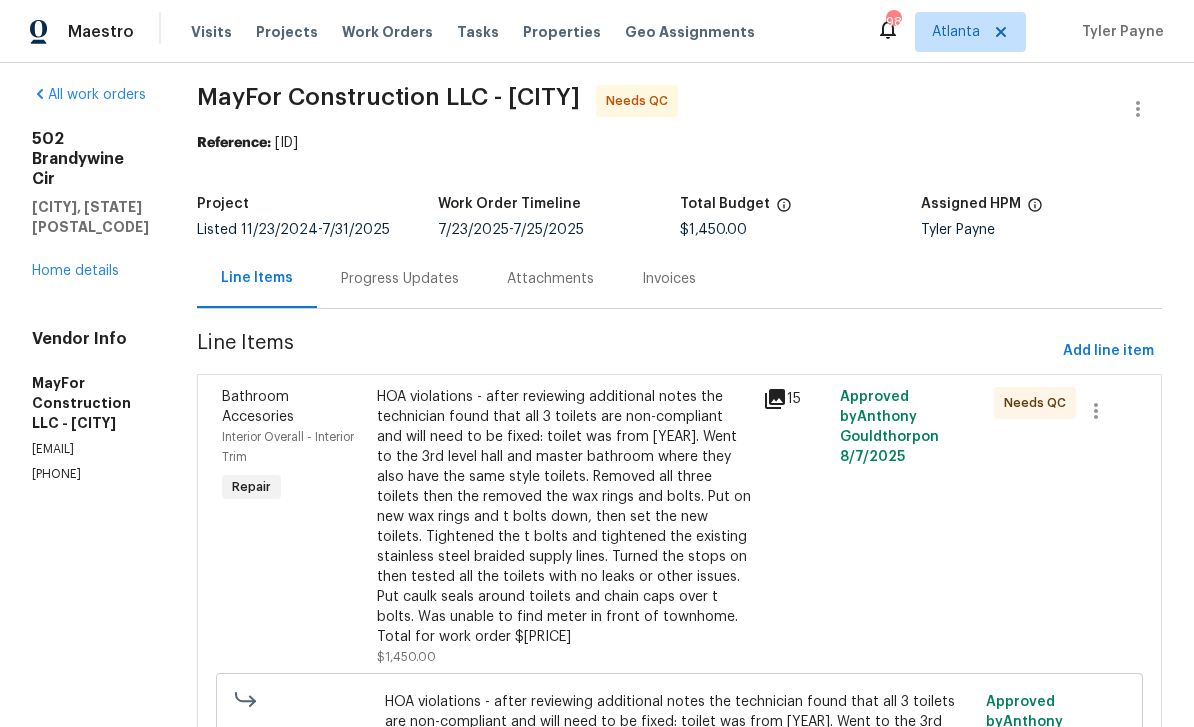 click on "Bathroom Accesories" at bounding box center [258, 407] 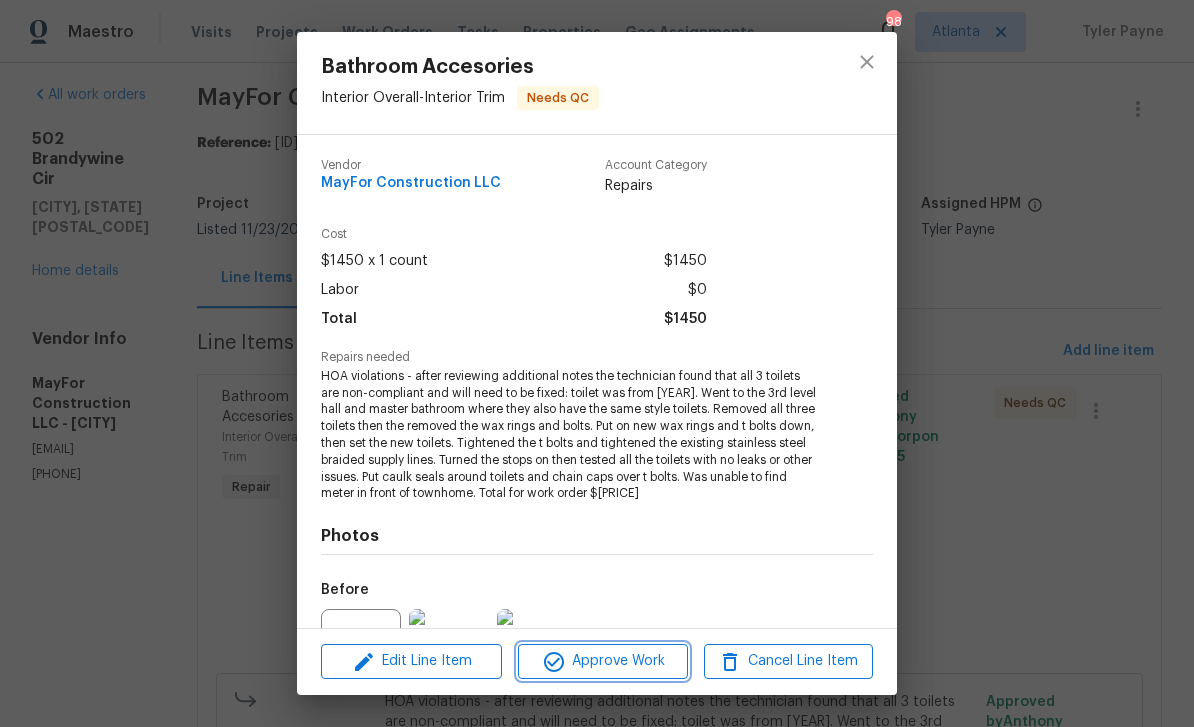 click on "Approve Work" at bounding box center (602, 661) 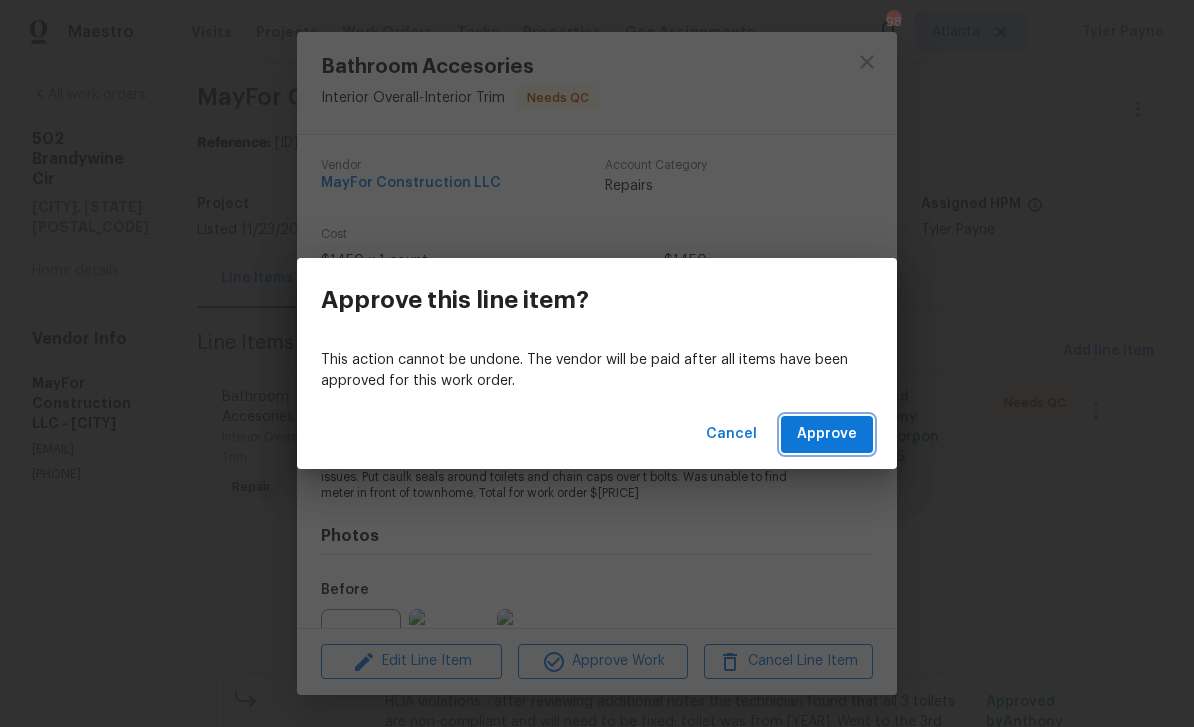 click on "Approve" at bounding box center [827, 434] 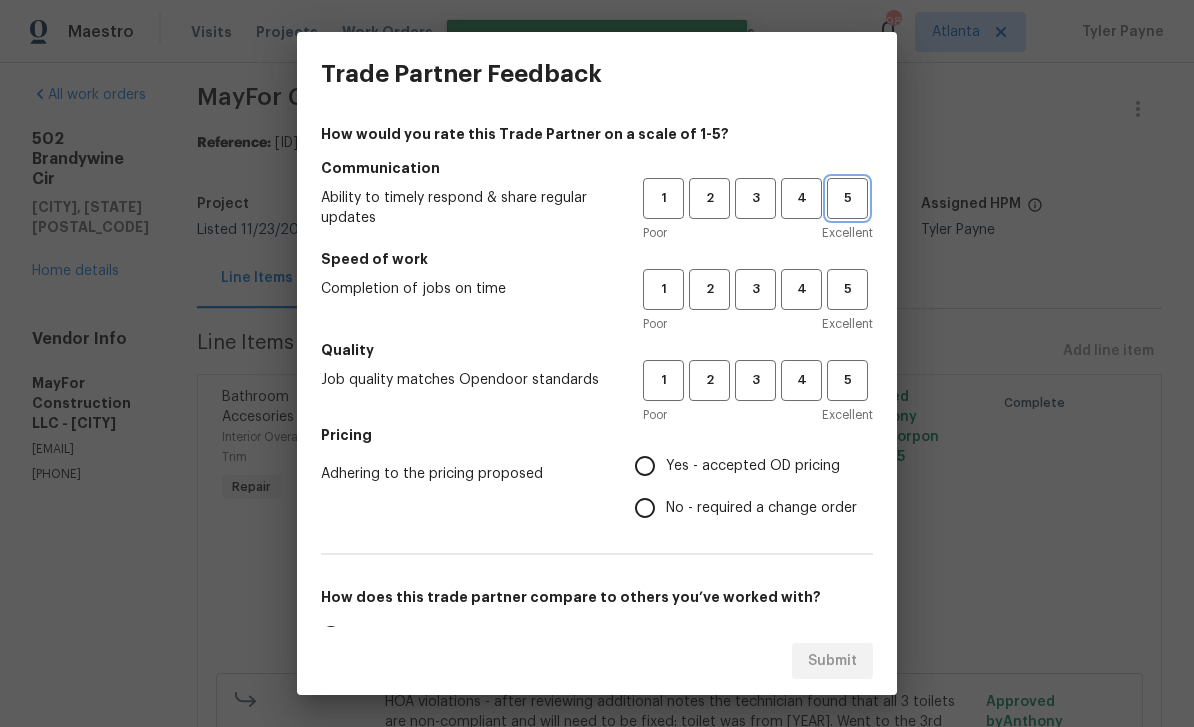 click on "5" at bounding box center (847, 198) 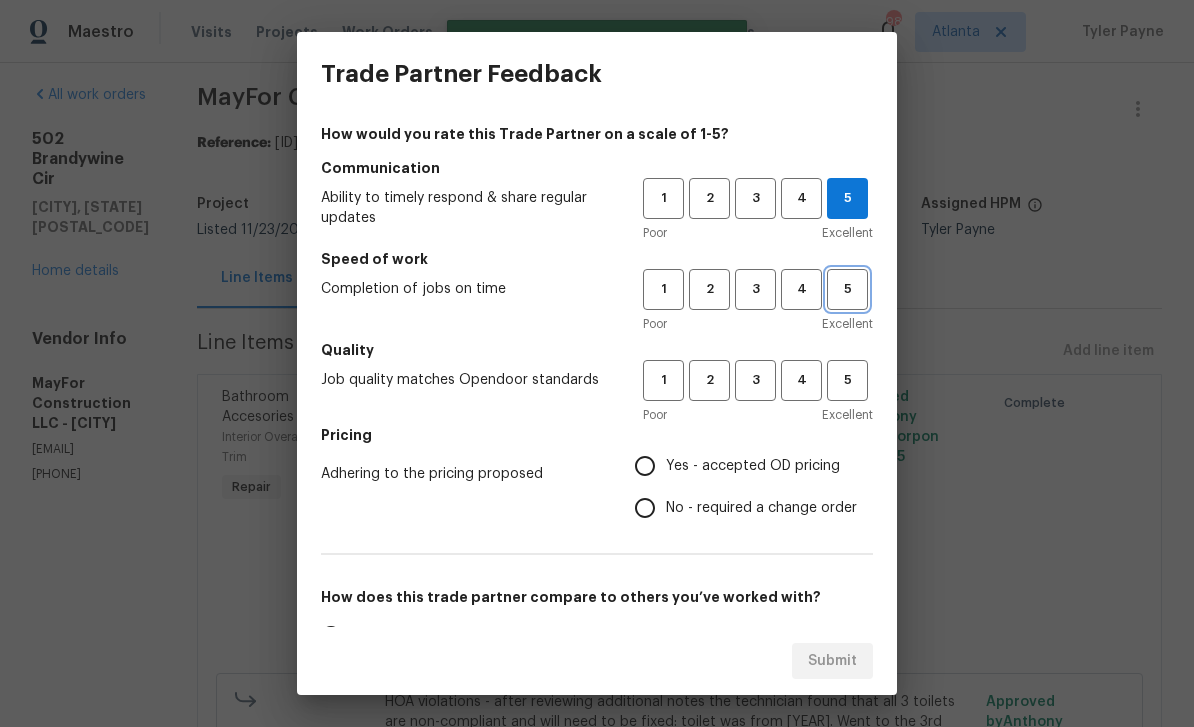 click on "5" at bounding box center [847, 289] 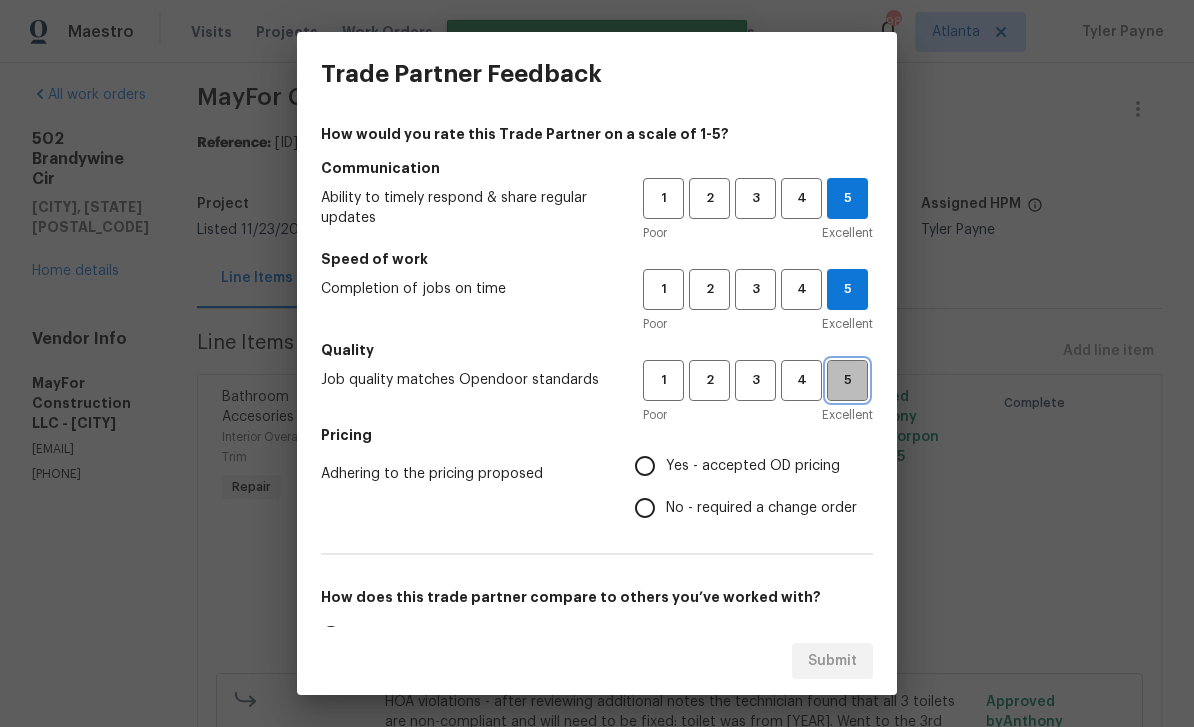click on "5" at bounding box center (847, 380) 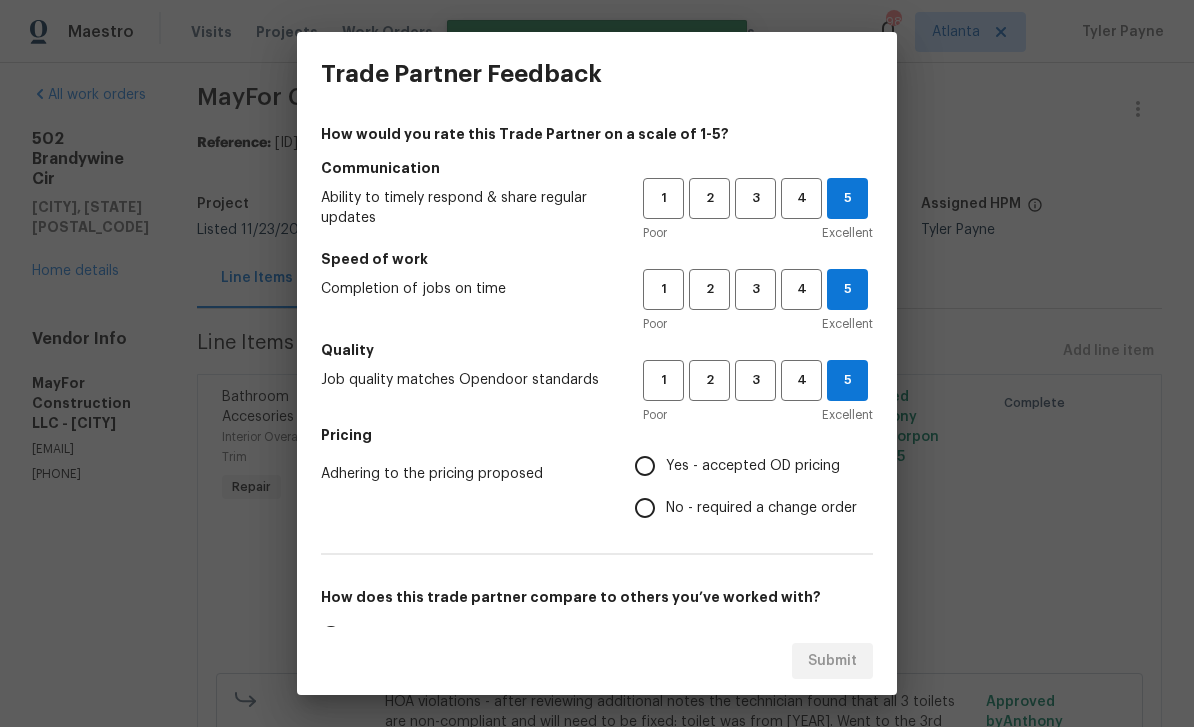 click on "Yes - accepted OD pricing" at bounding box center (645, 466) 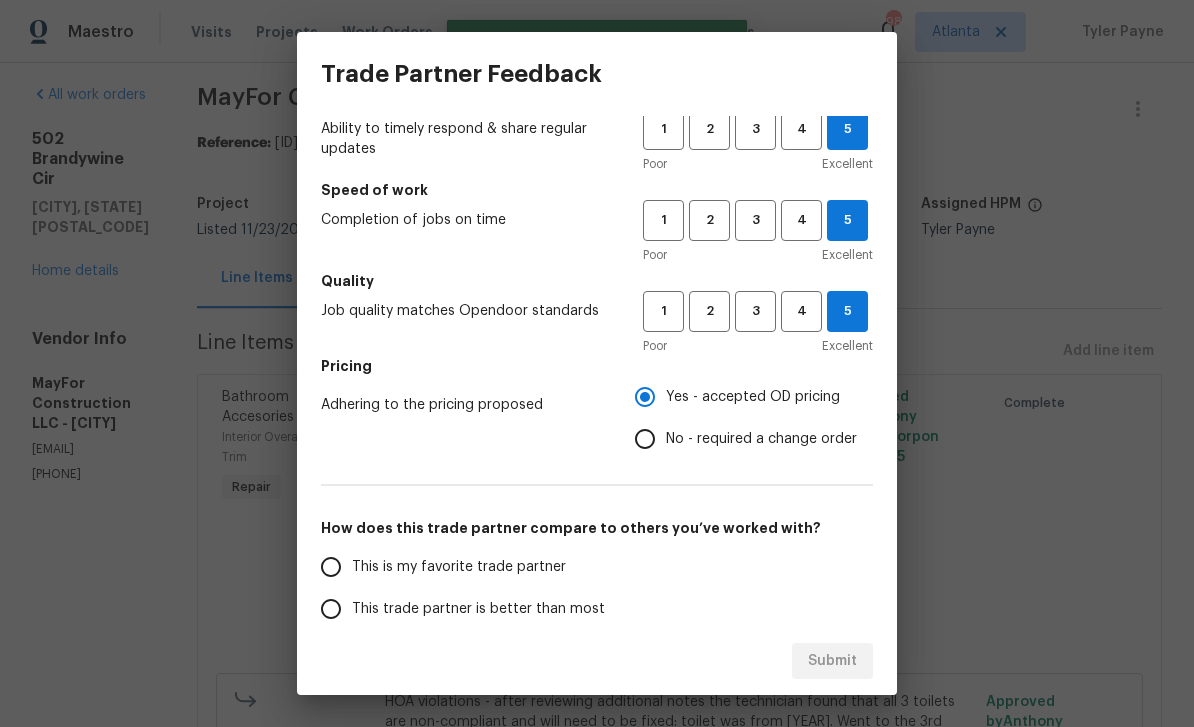 scroll, scrollTop: 70, scrollLeft: 0, axis: vertical 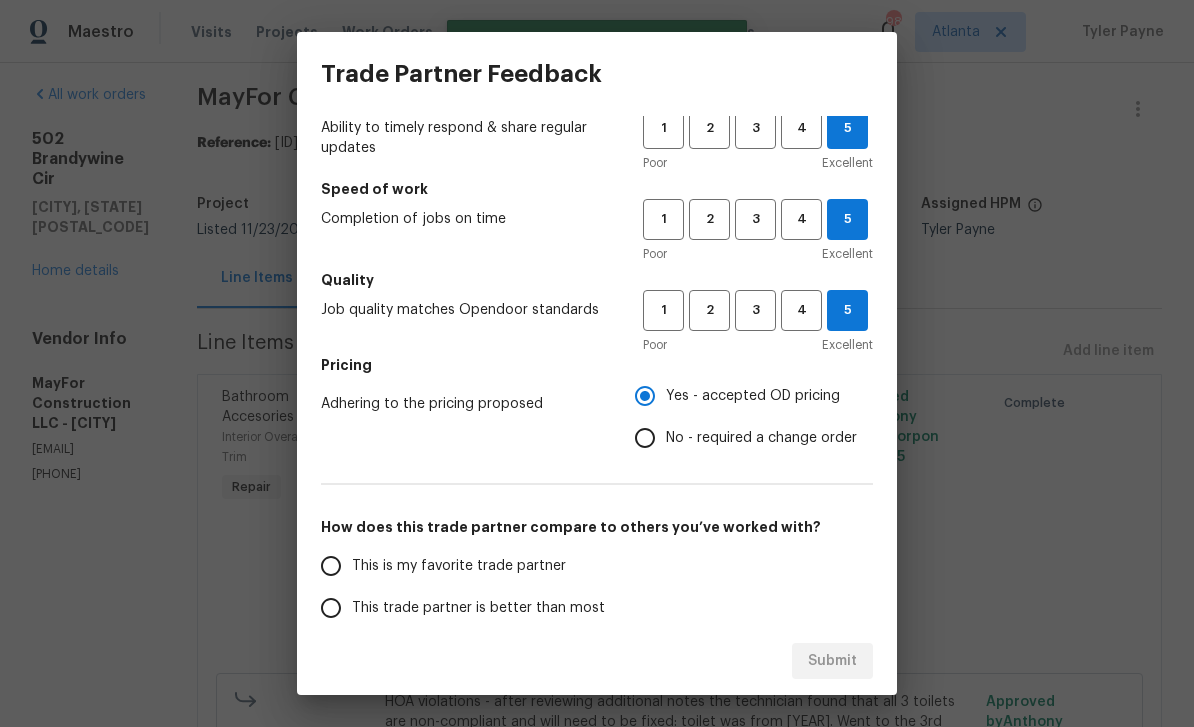 click on "This is my favorite trade partner" at bounding box center (331, 566) 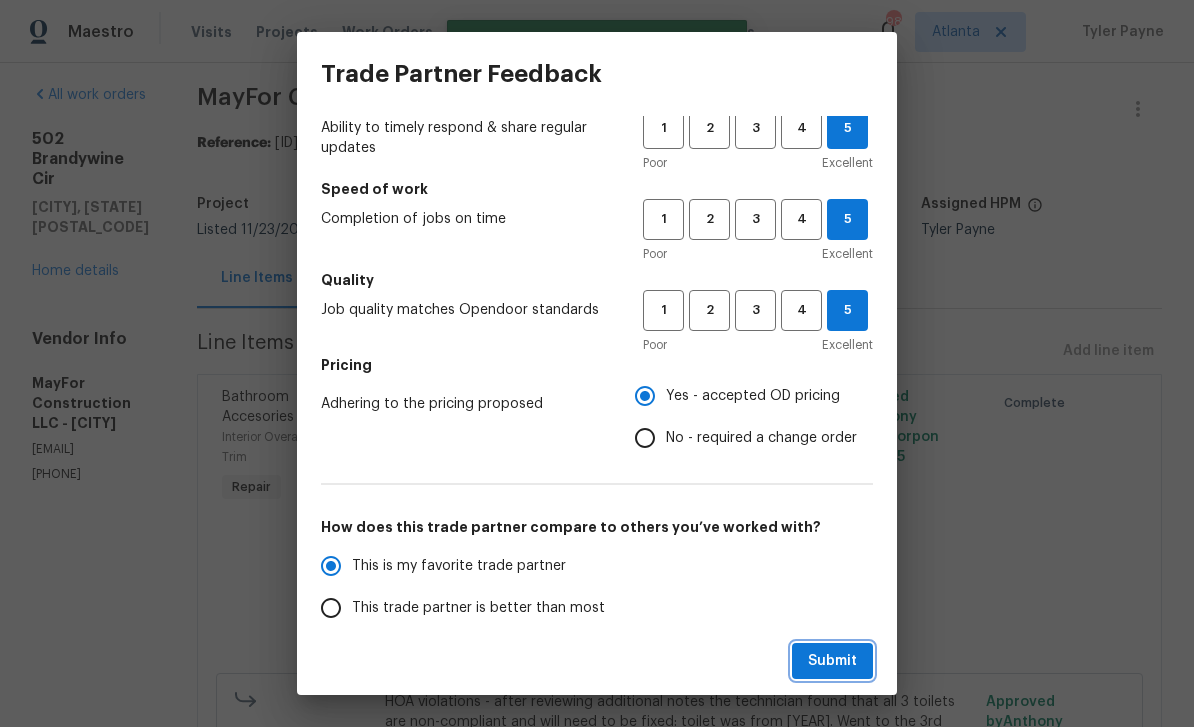 click on "Submit" at bounding box center (832, 661) 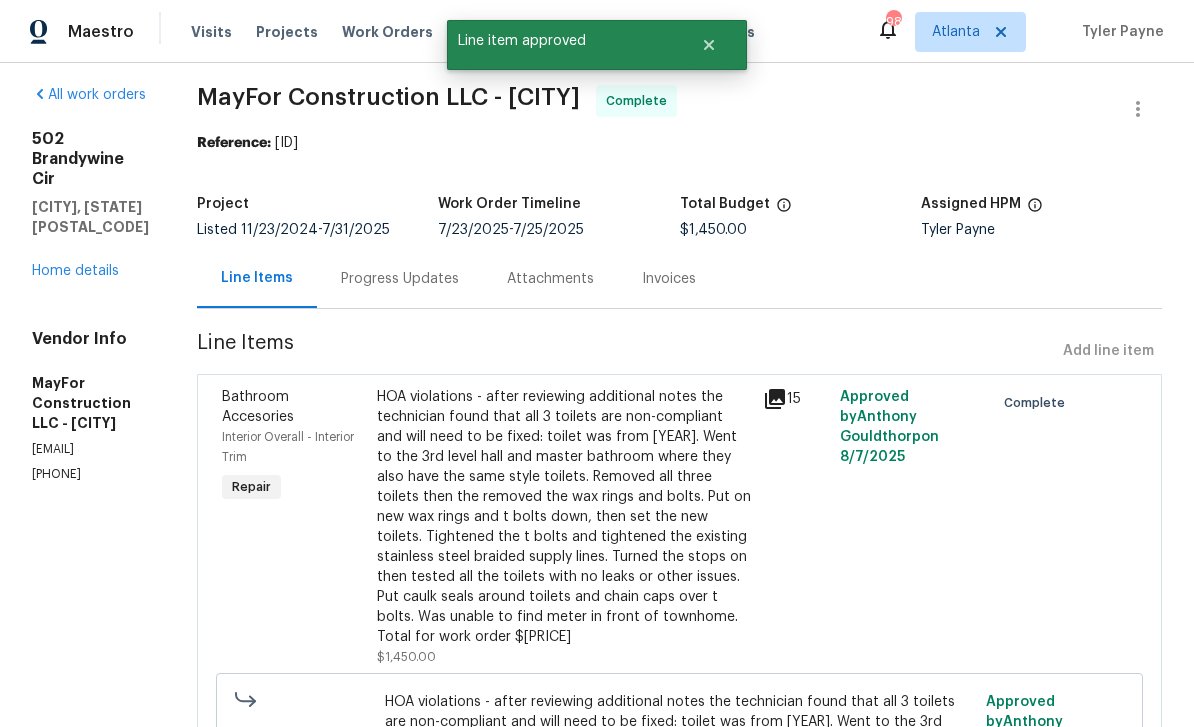radio on "false" 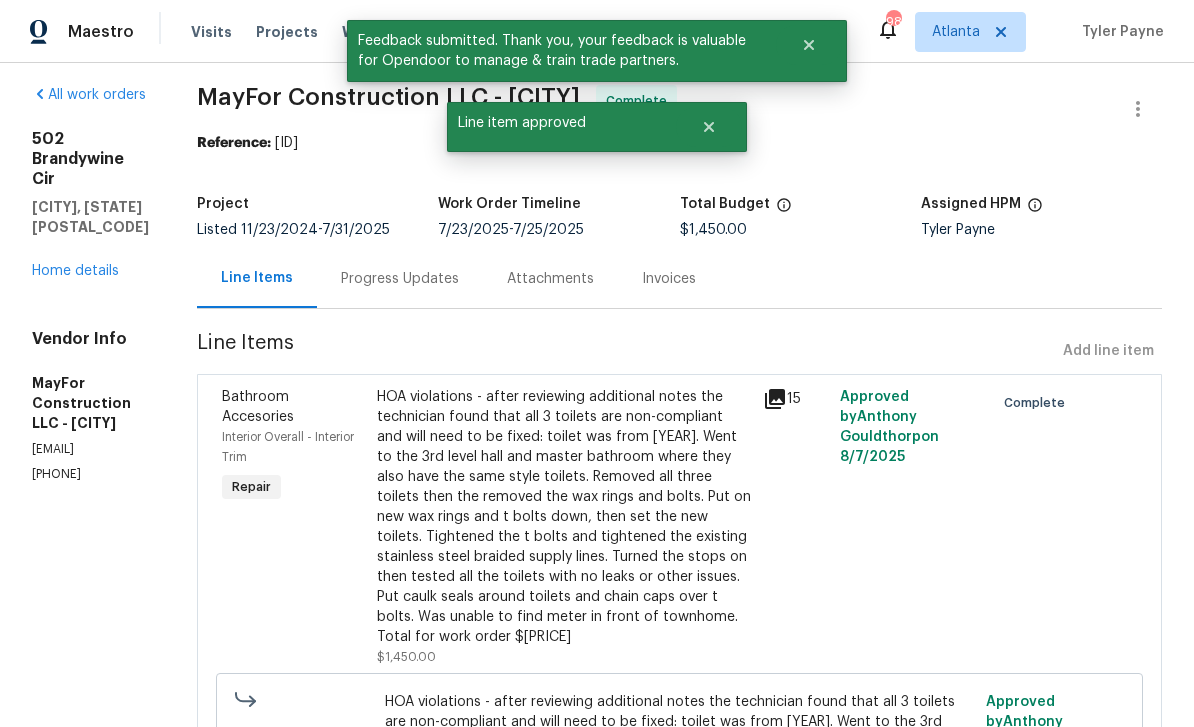 click on "Home details" at bounding box center [75, 271] 